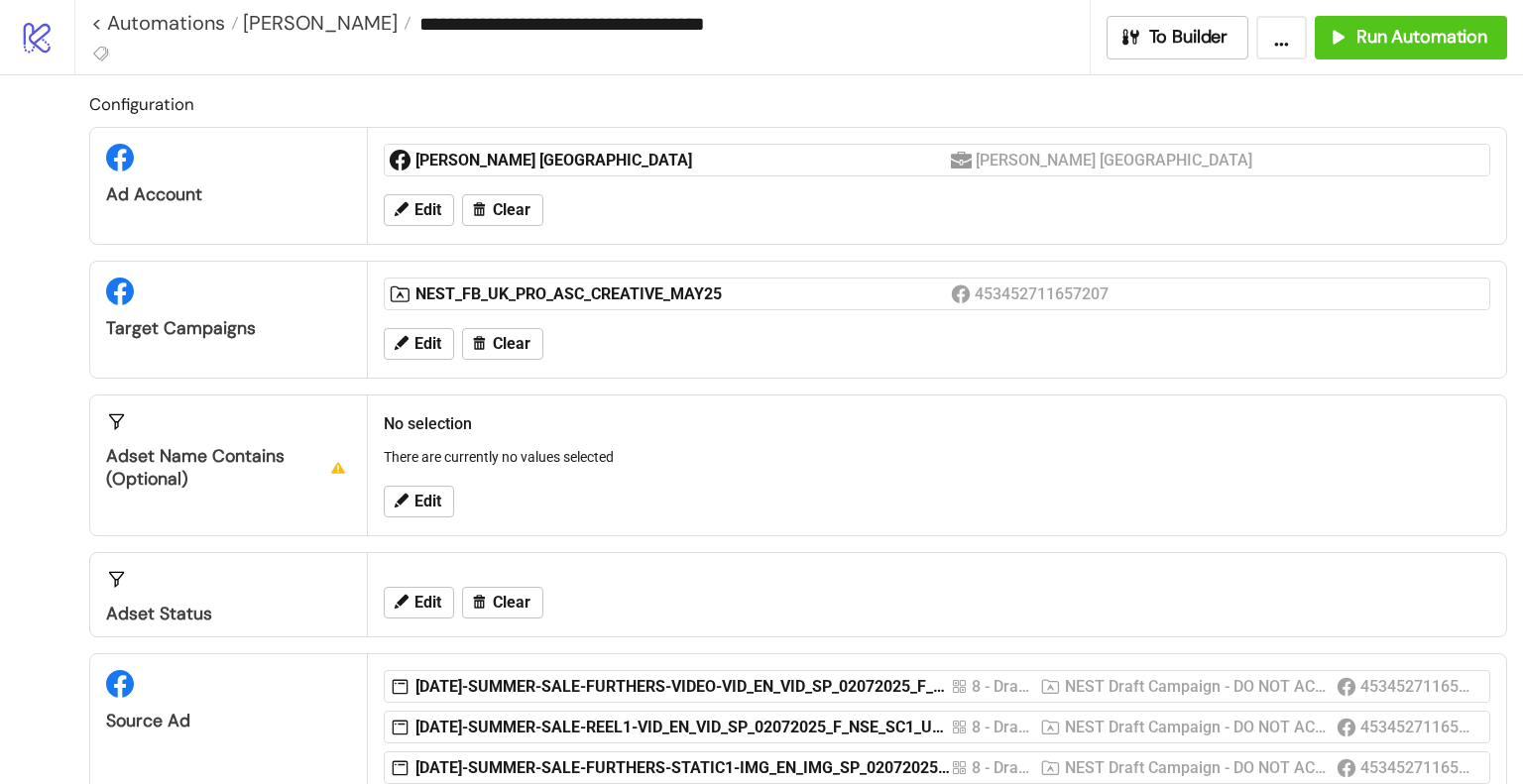 scroll, scrollTop: 0, scrollLeft: 0, axis: both 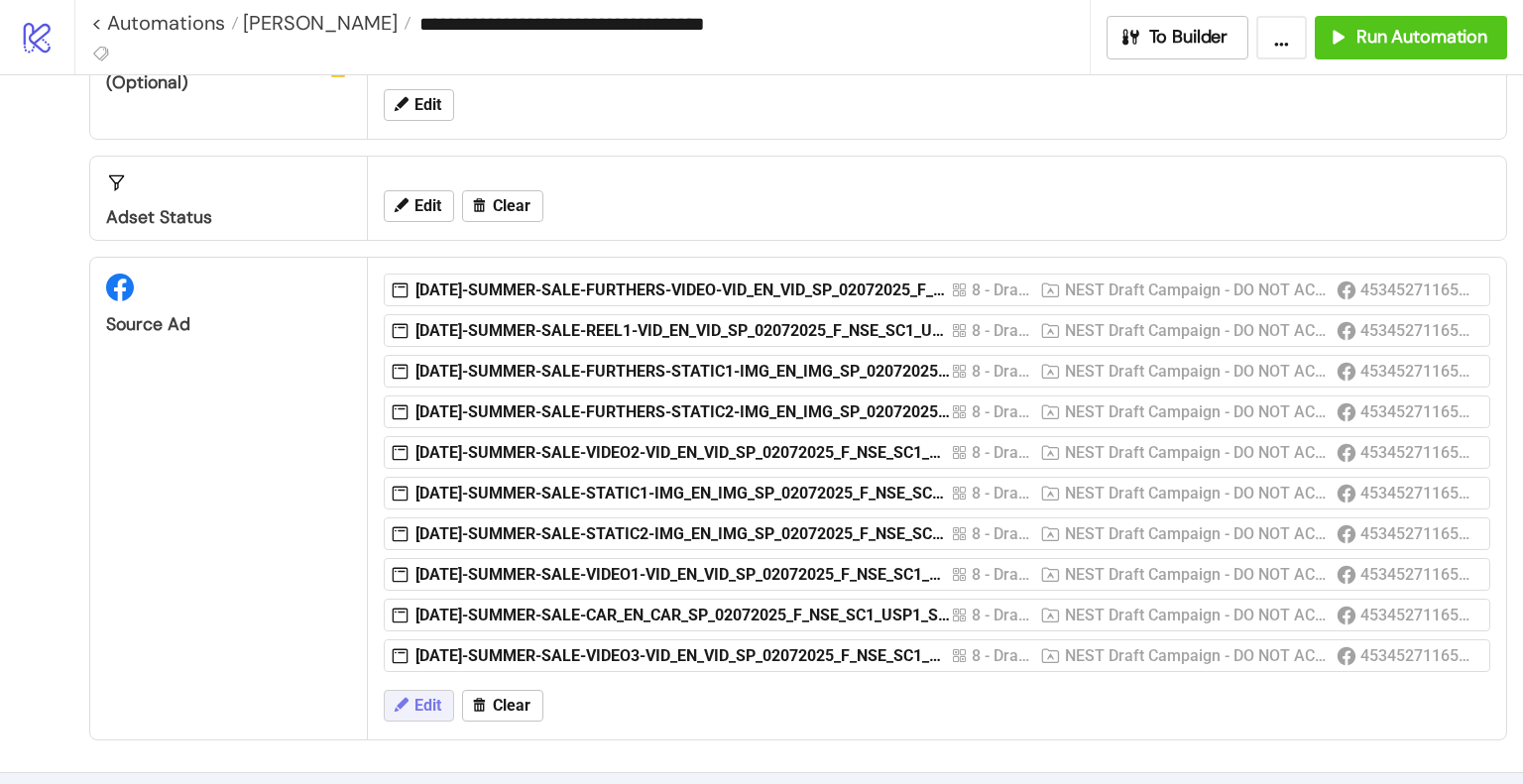 click on "Edit" at bounding box center [427, 706] 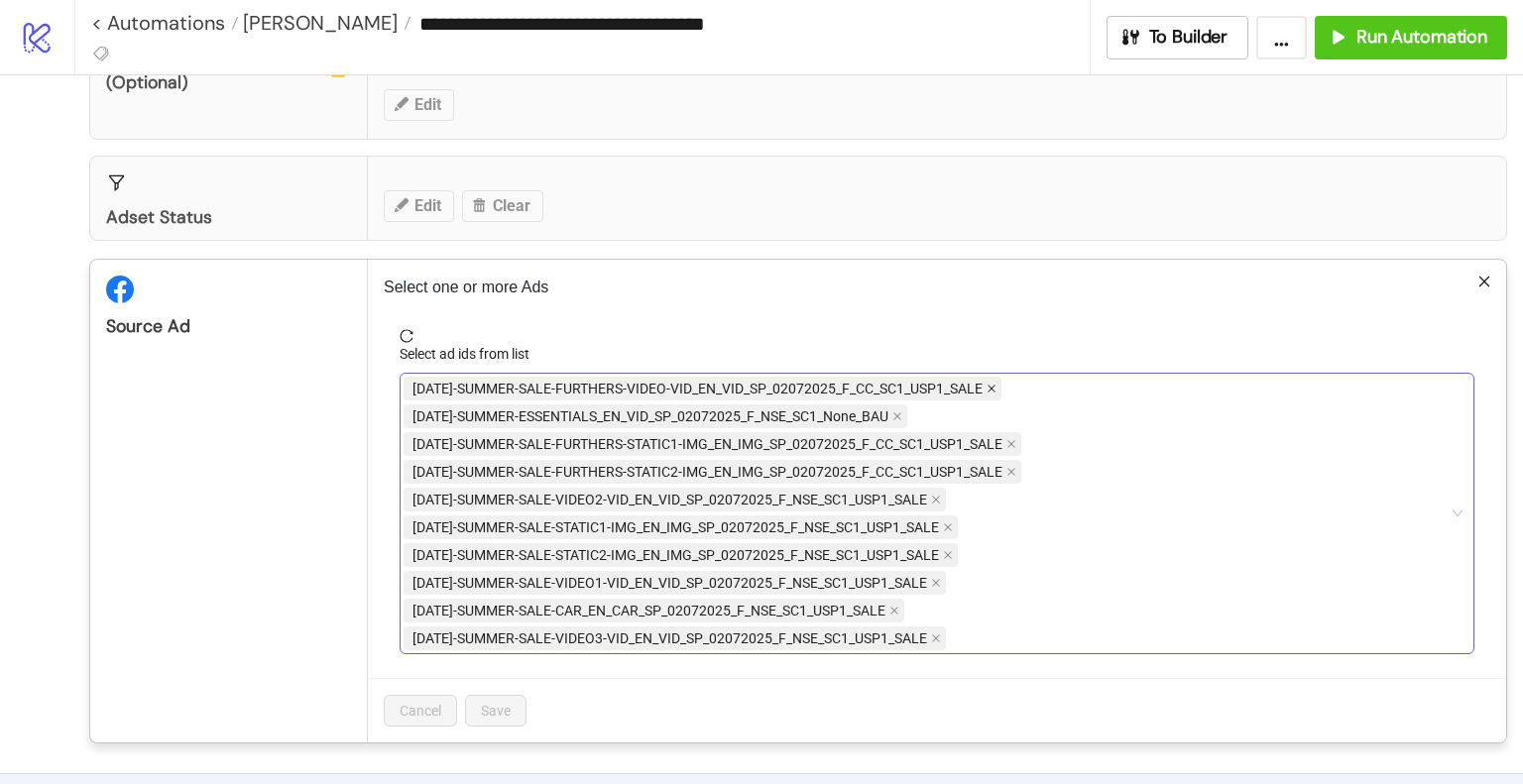 click 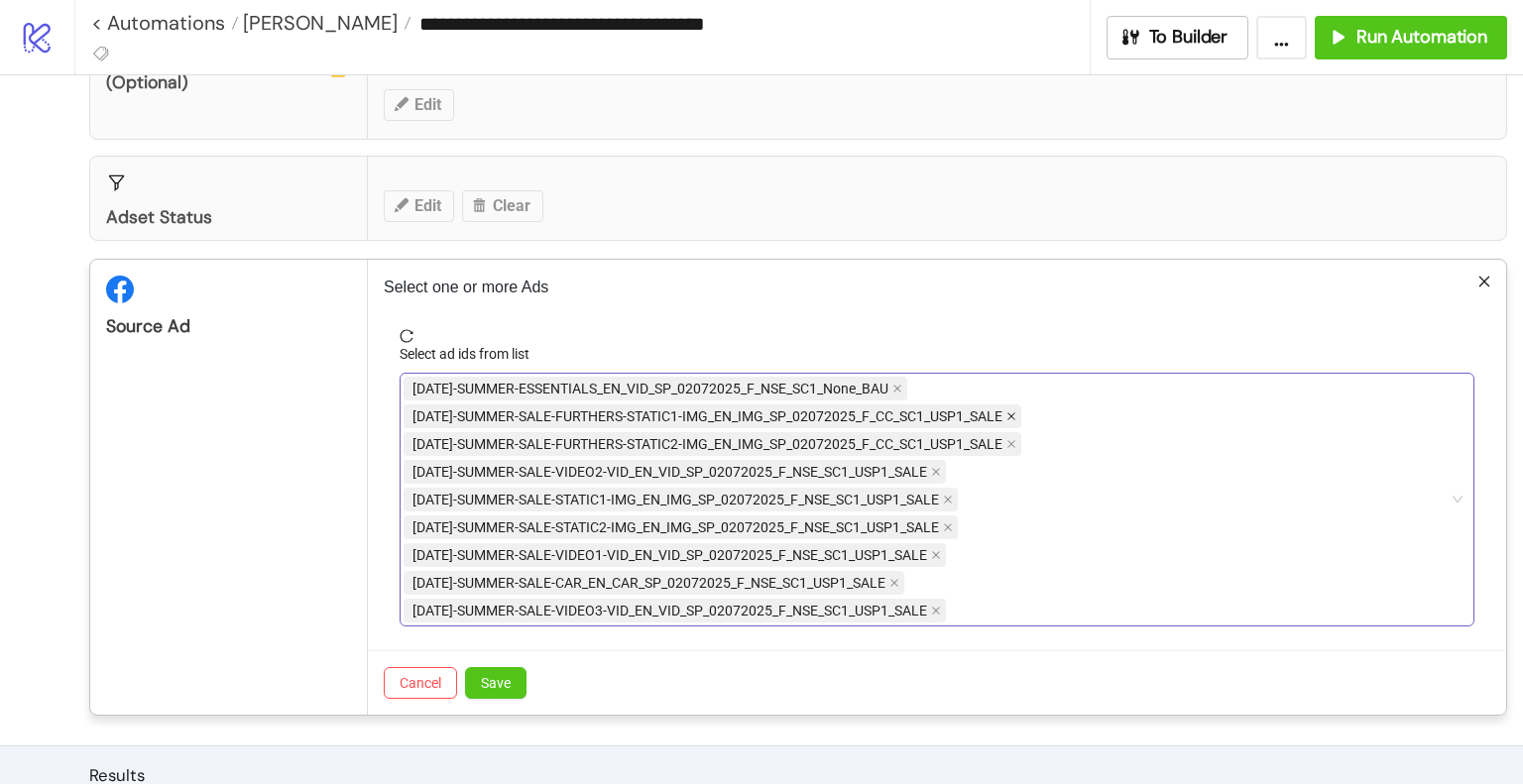 click 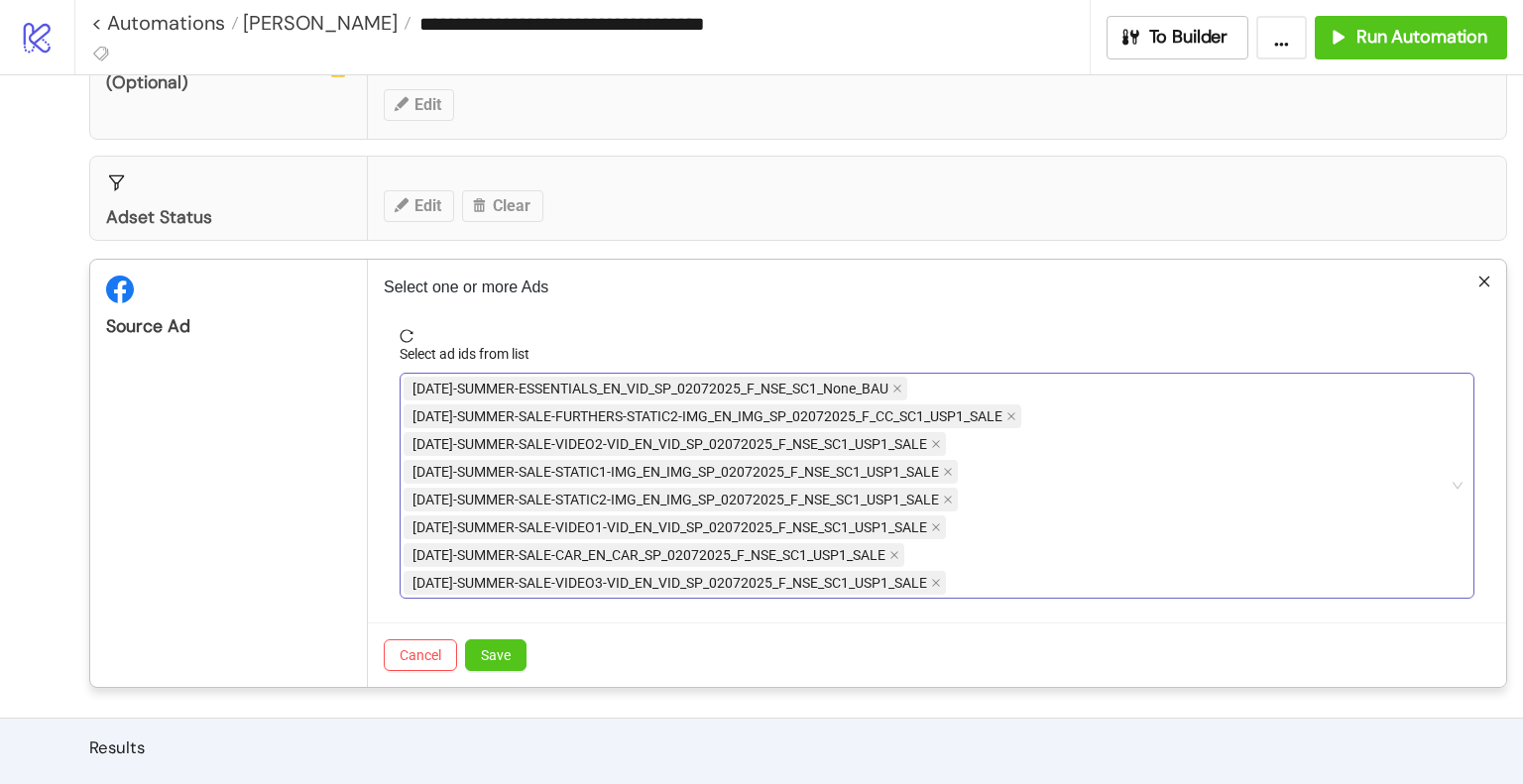click 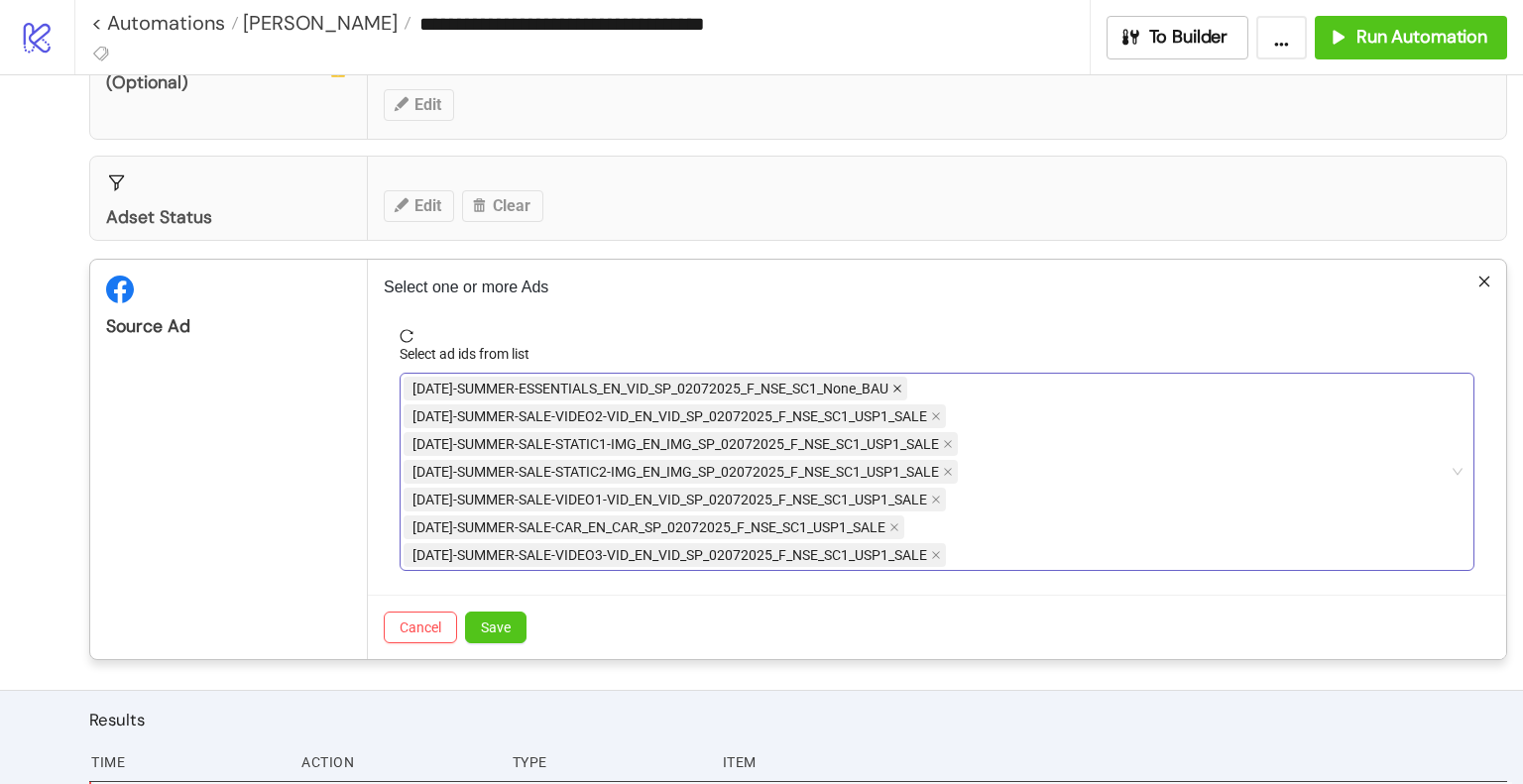click 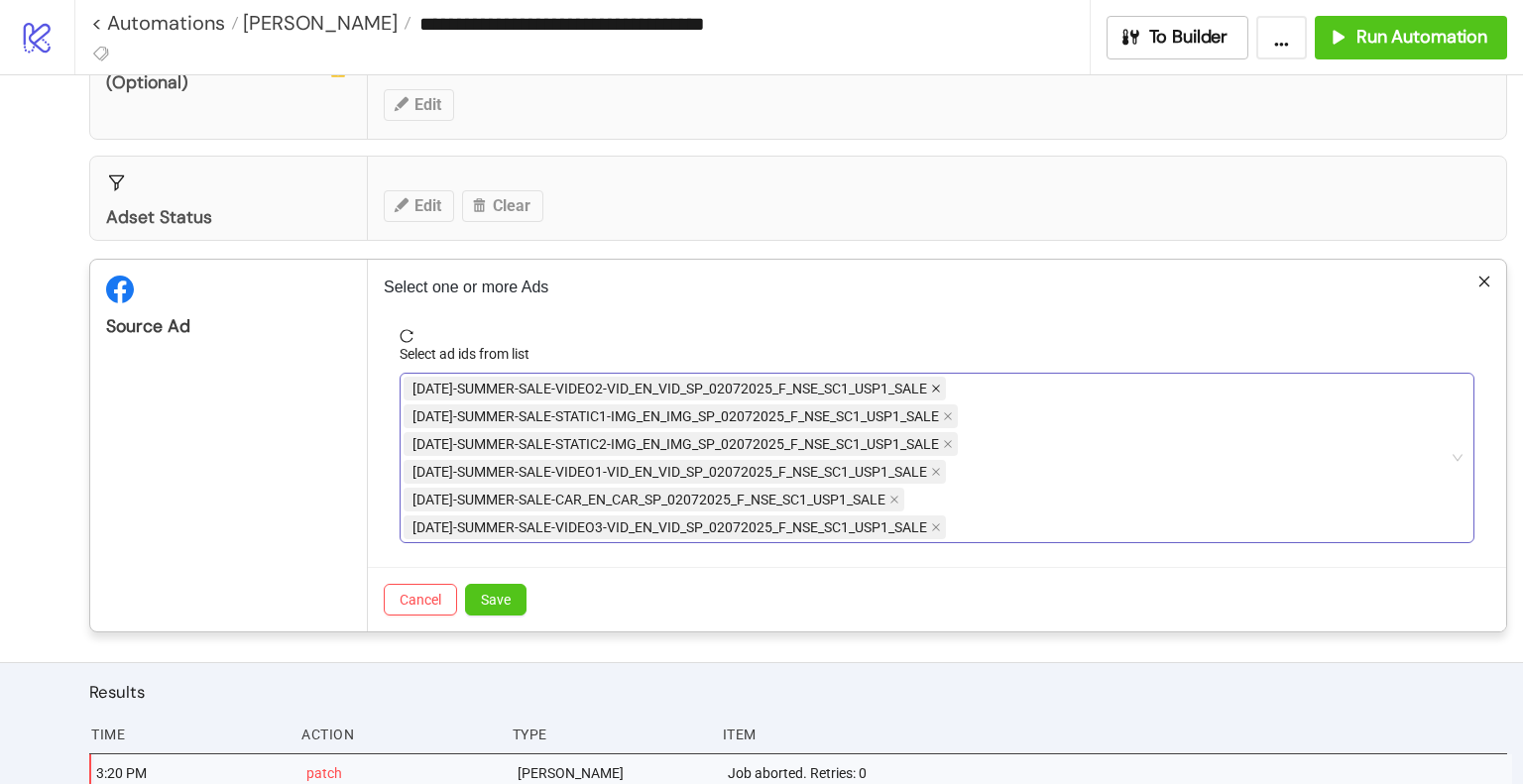 click 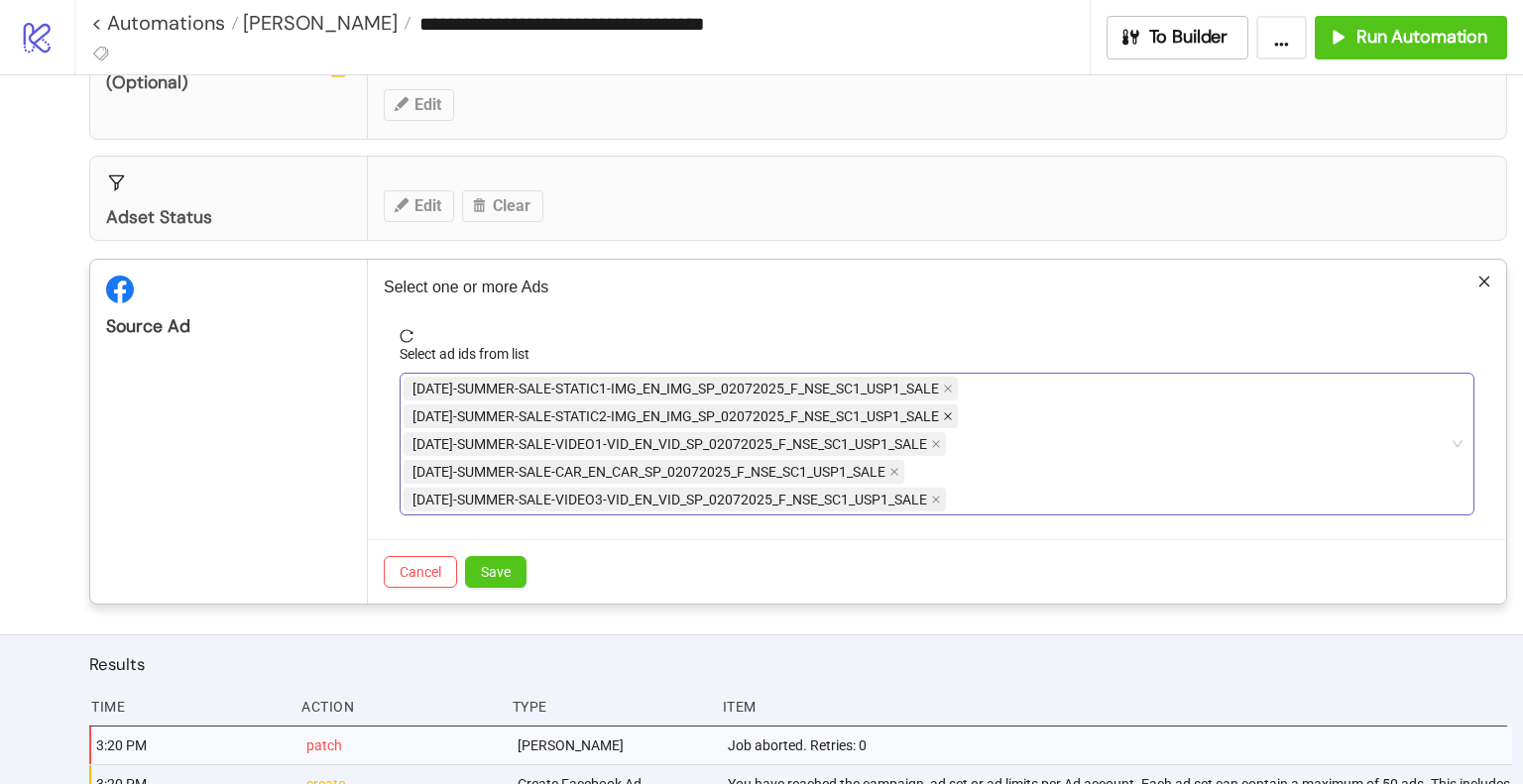 click 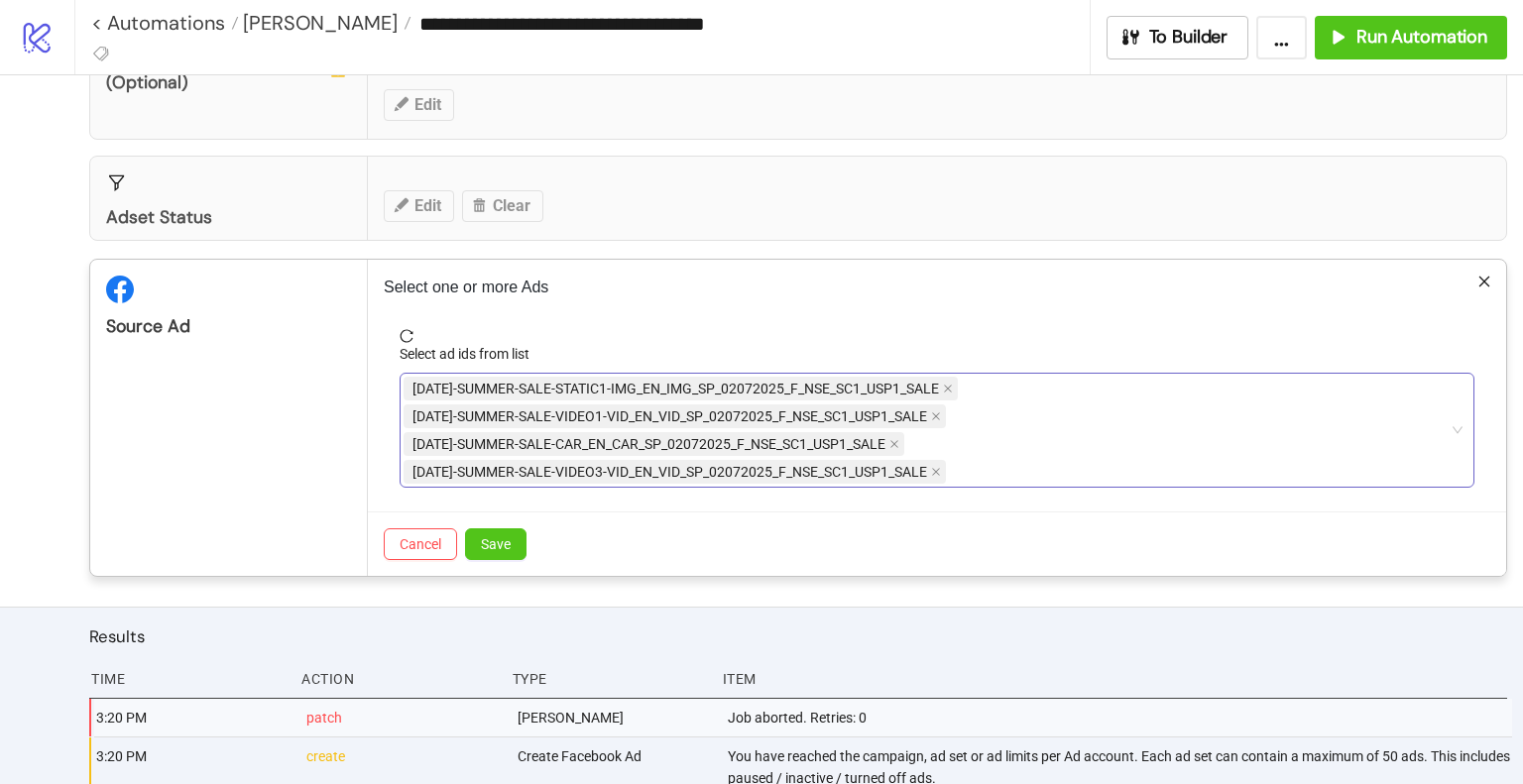 drag, startPoint x: 508, startPoint y: 528, endPoint x: 630, endPoint y: 530, distance: 122.01639 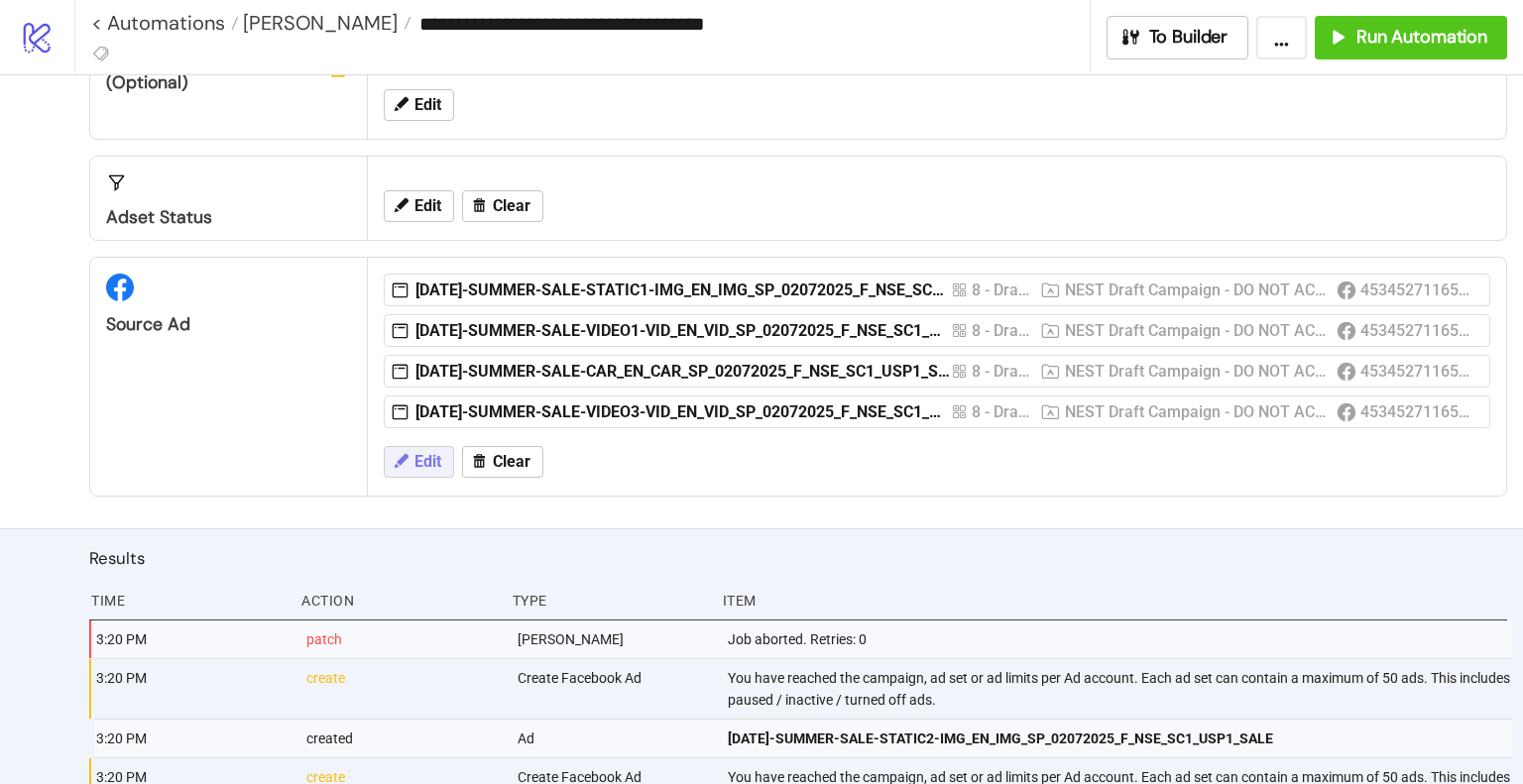 click on "Edit" at bounding box center (427, 462) 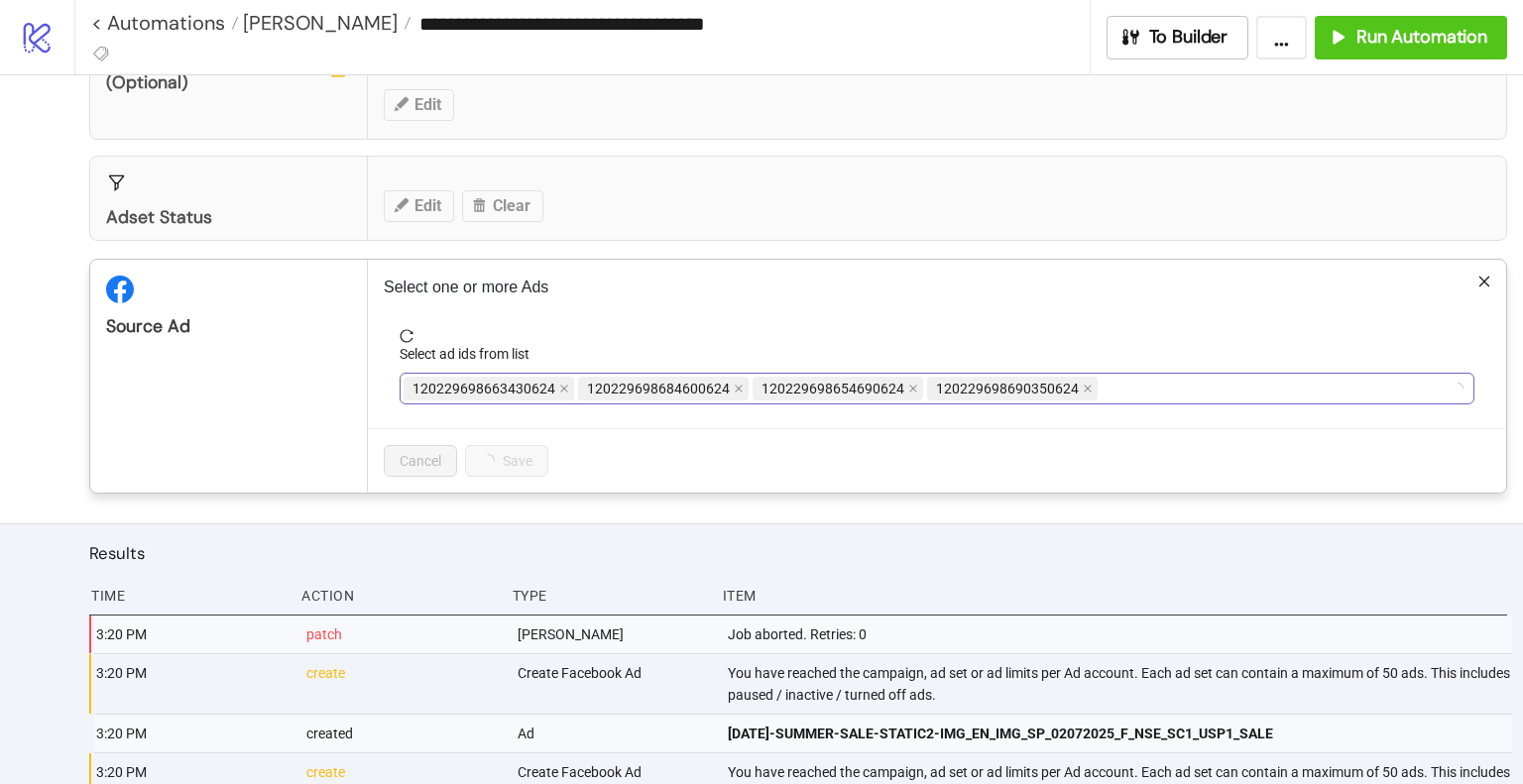 click on "120229698663430624 120229698684600624 120229698654690624 120229698690350624" at bounding box center (926, 389) 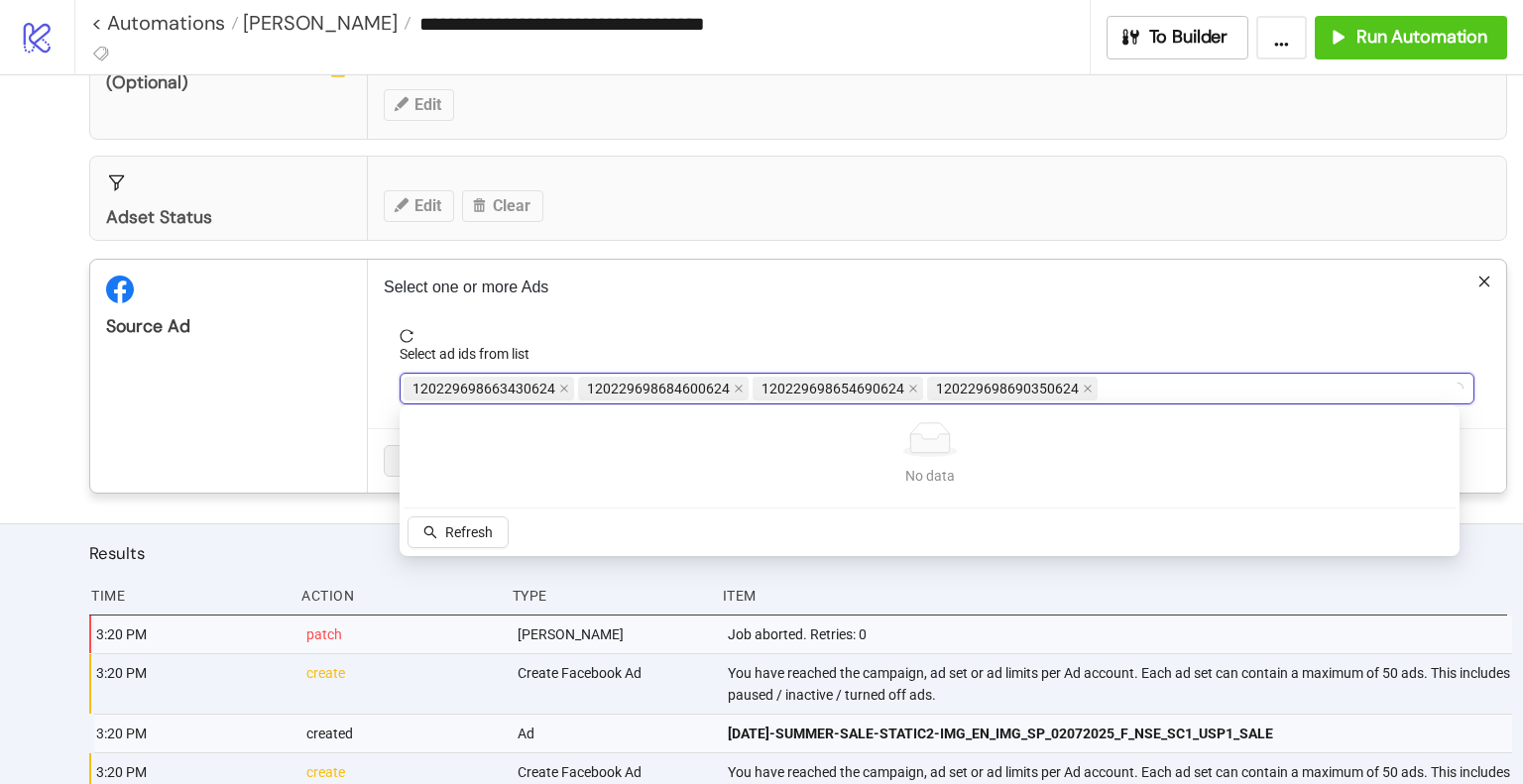 click on "120229698663430624 120229698684600624 120229698654690624 120229698690350624" at bounding box center (926, 389) 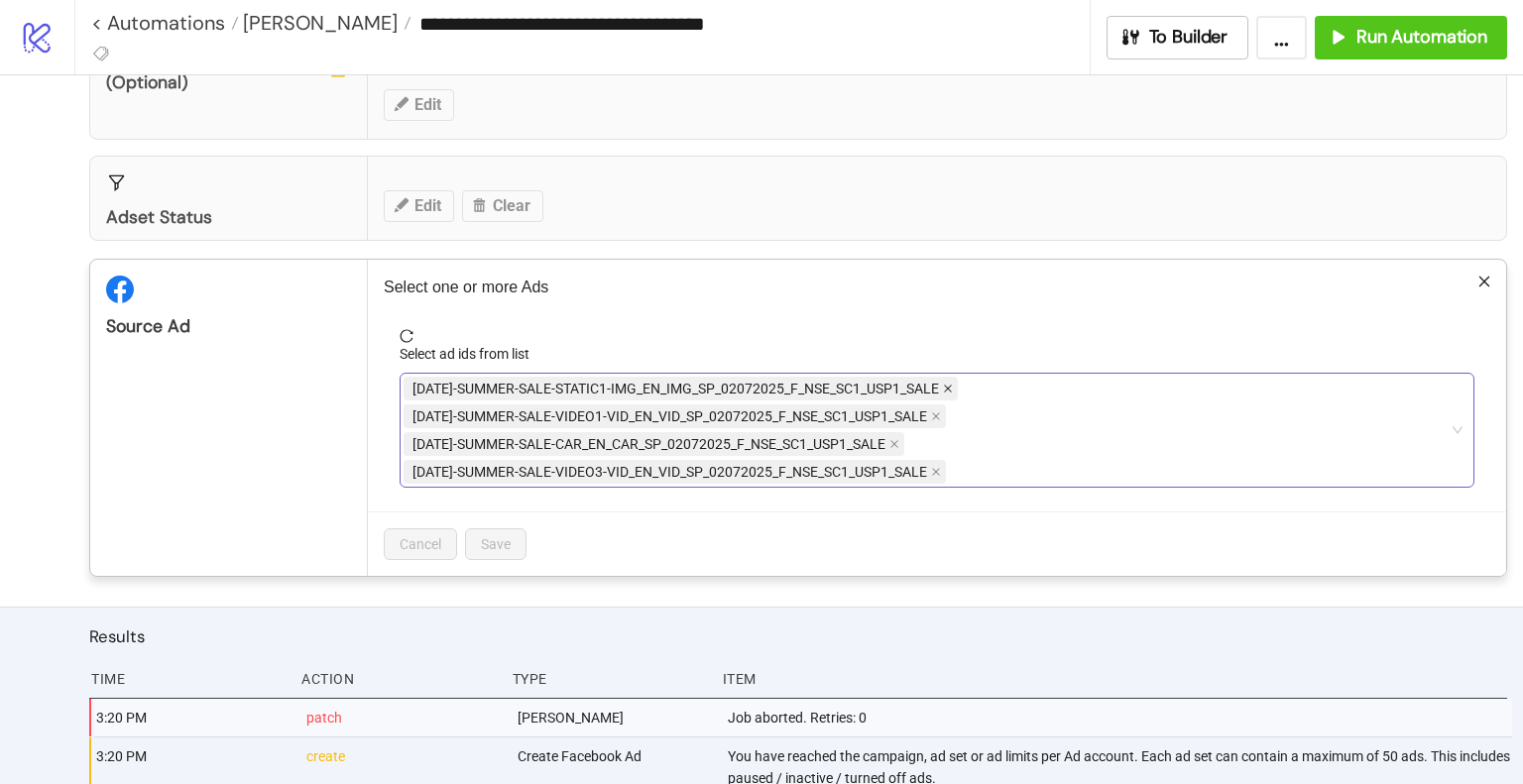 click 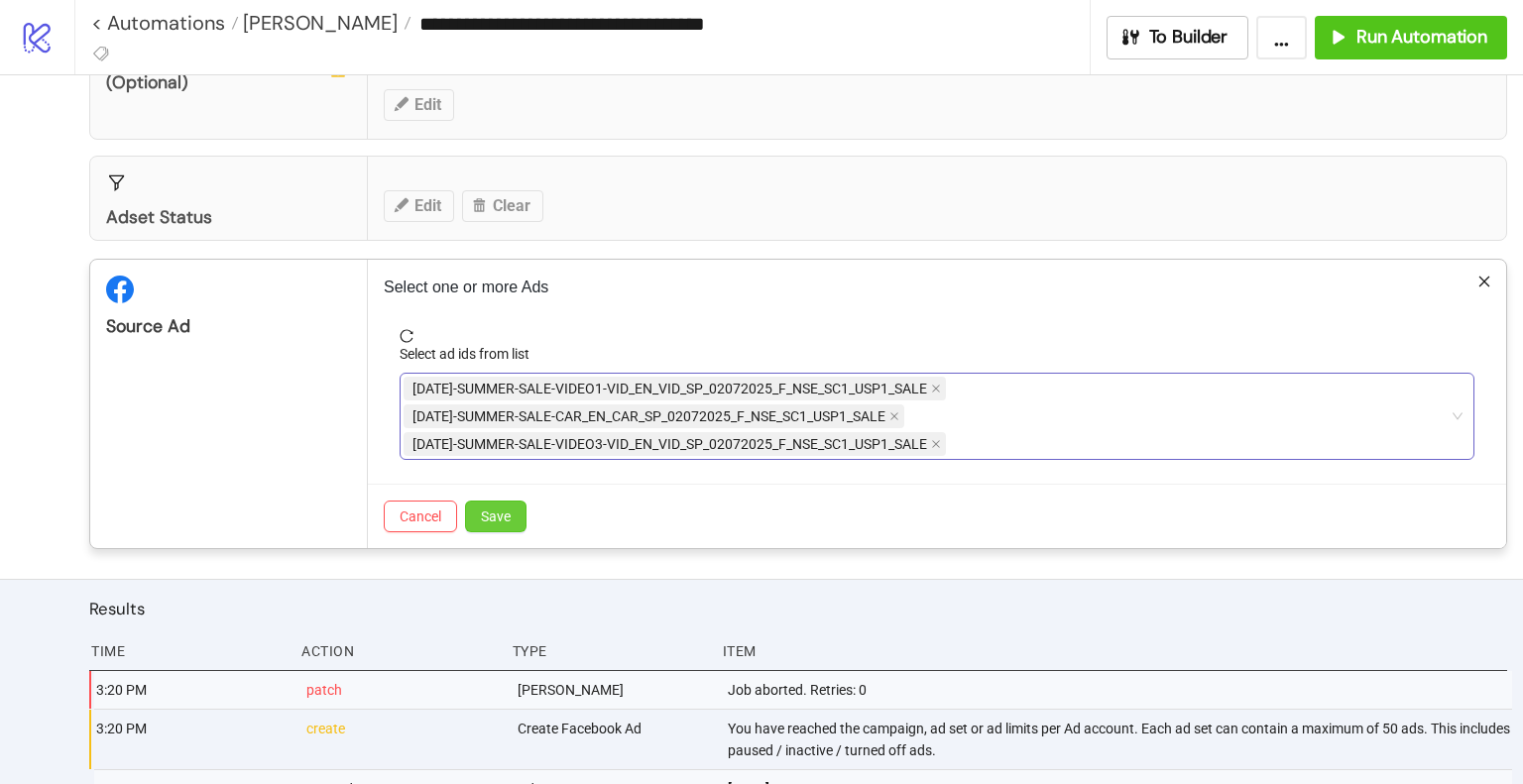 click on "Save" at bounding box center [496, 516] 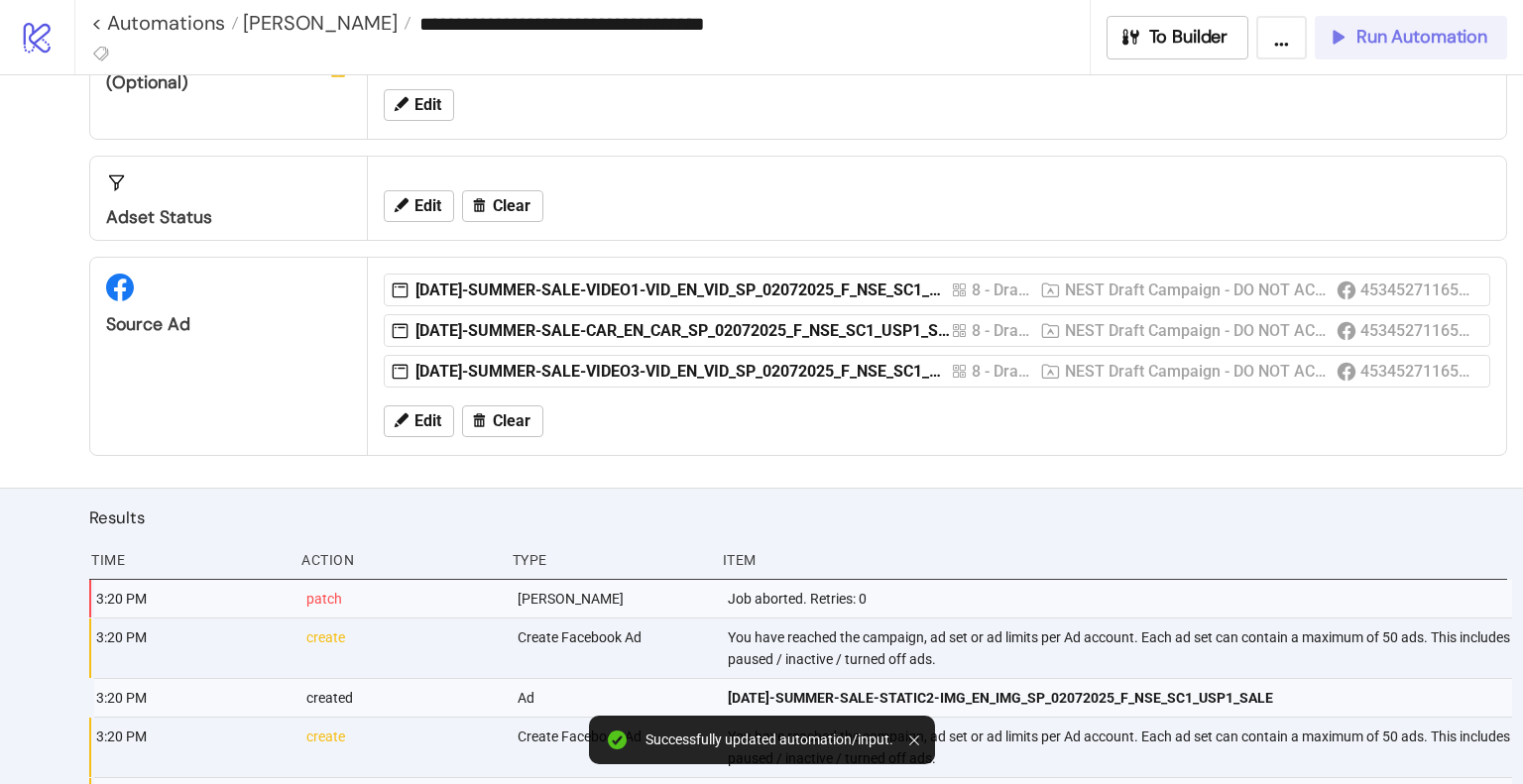 click on "Run Automation" at bounding box center (1422, 37) 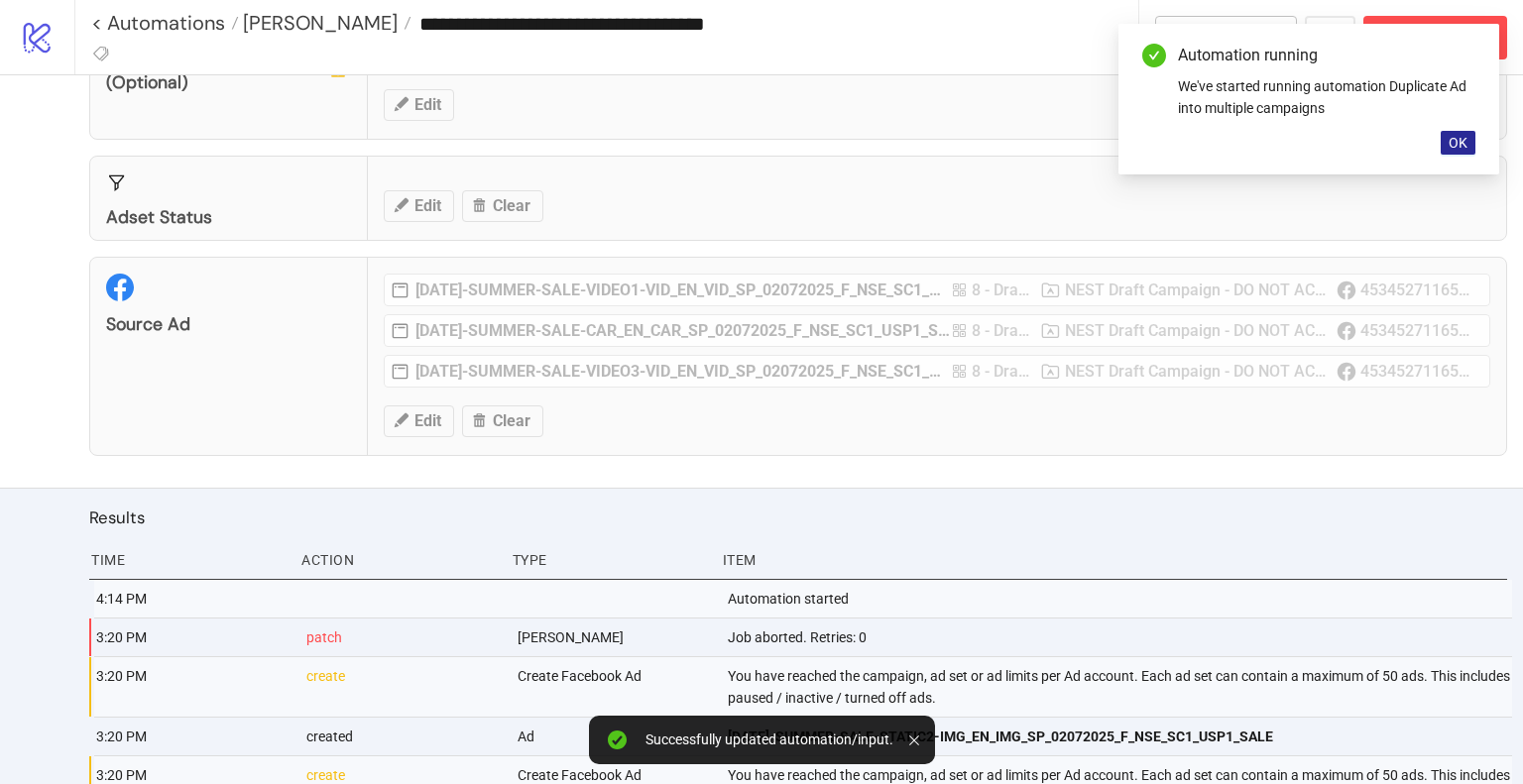 click on "OK" at bounding box center [1458, 143] 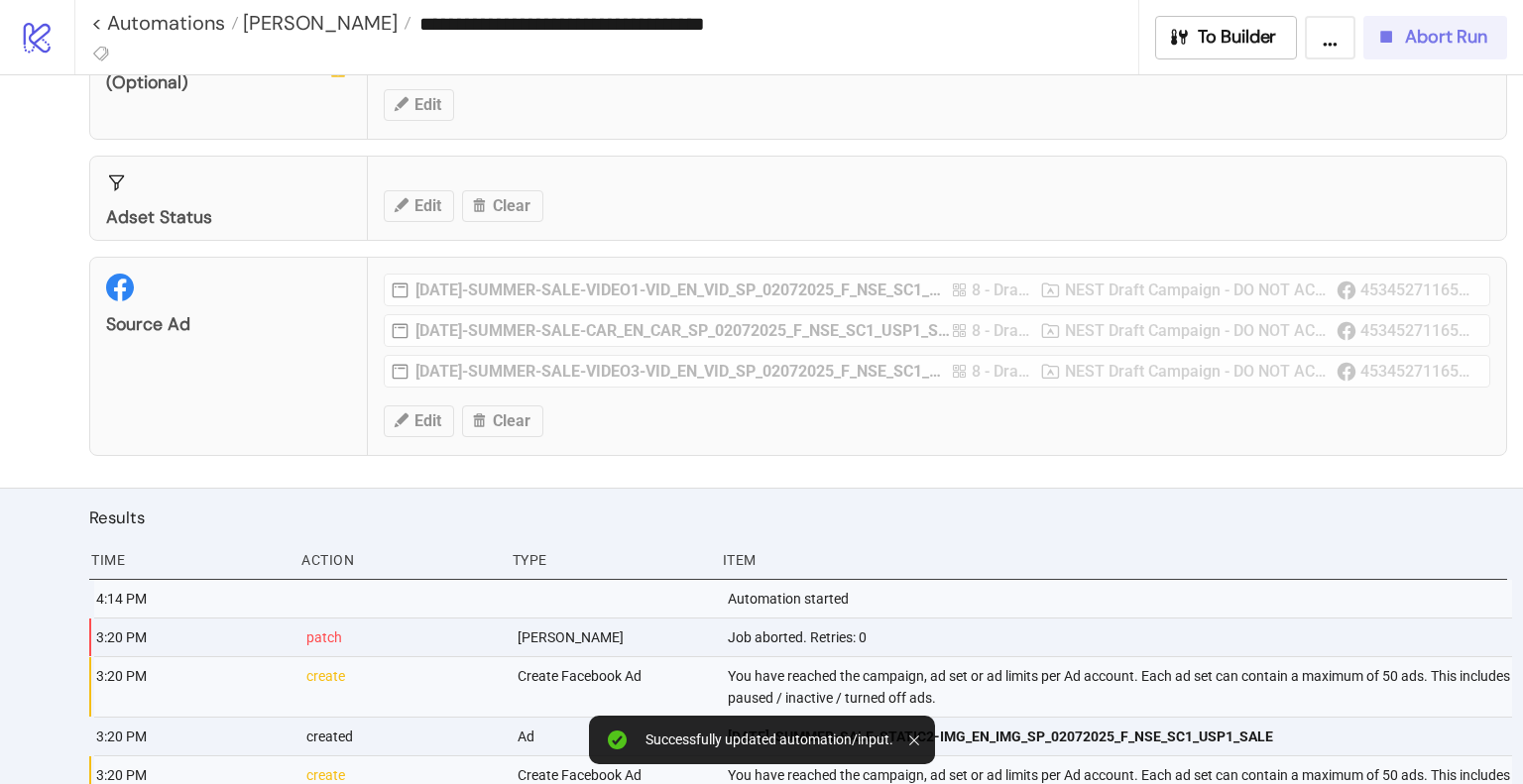 click on "Abort Run" at bounding box center (1446, 37) 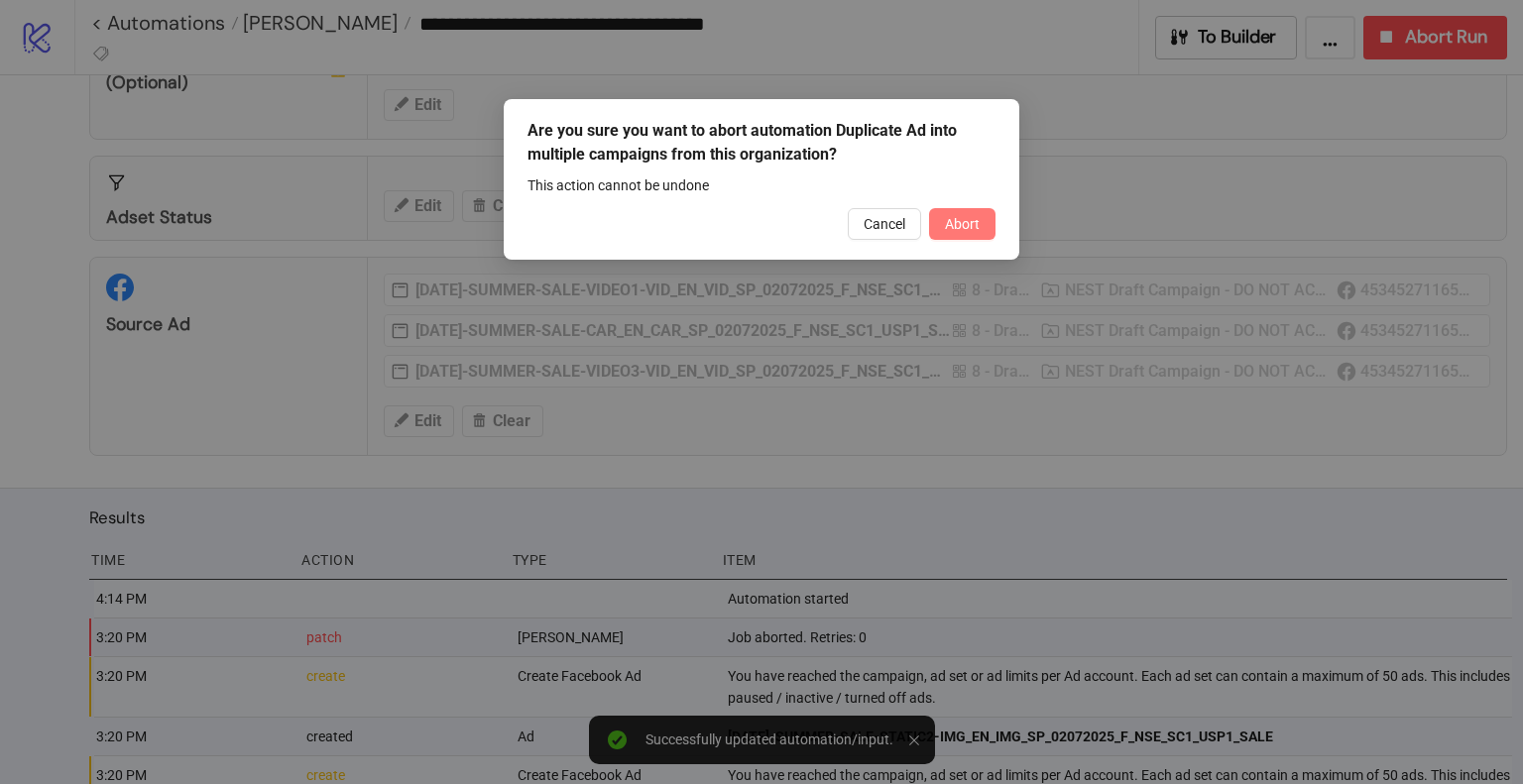 click on "Abort" at bounding box center (962, 224) 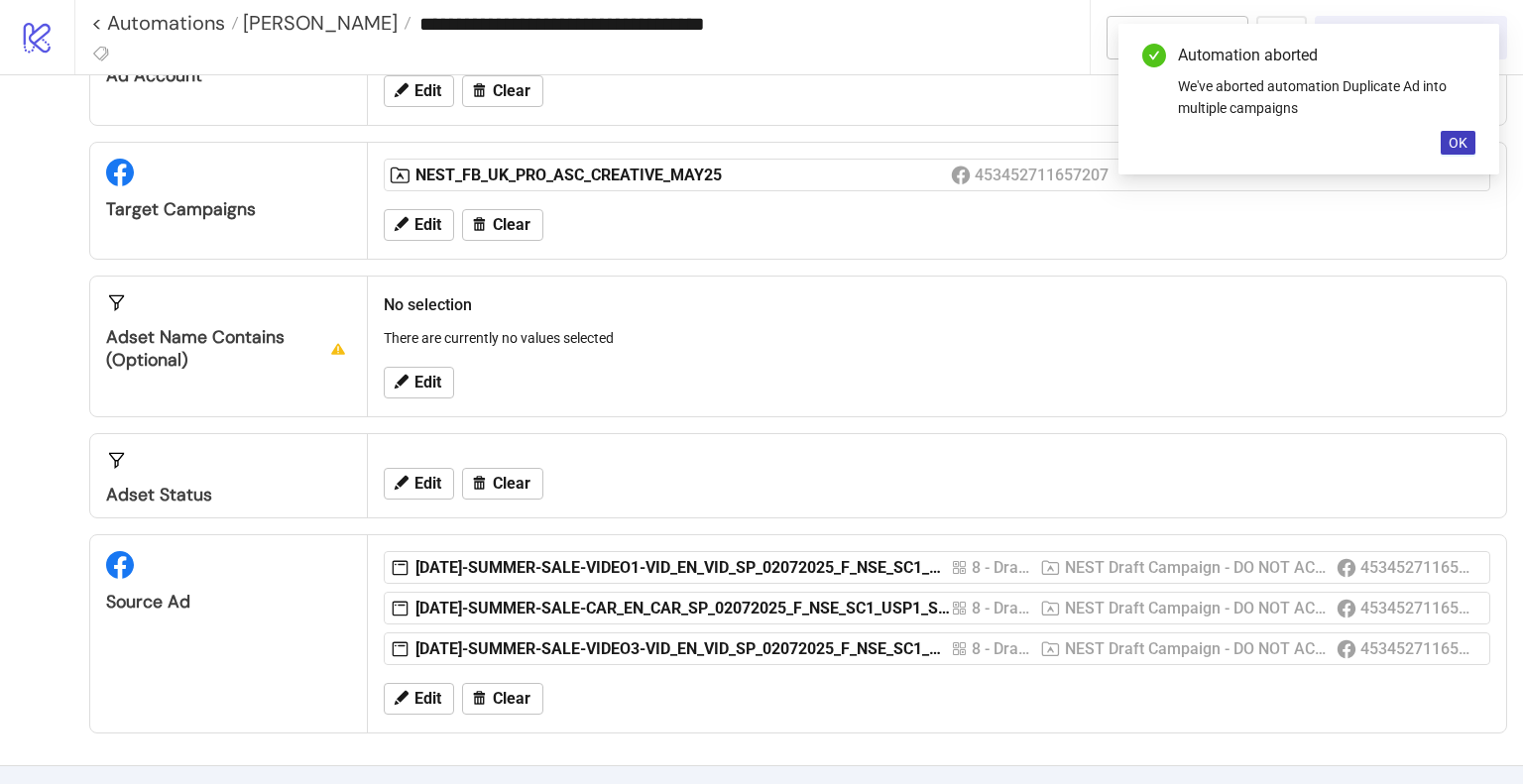 scroll, scrollTop: 198, scrollLeft: 0, axis: vertical 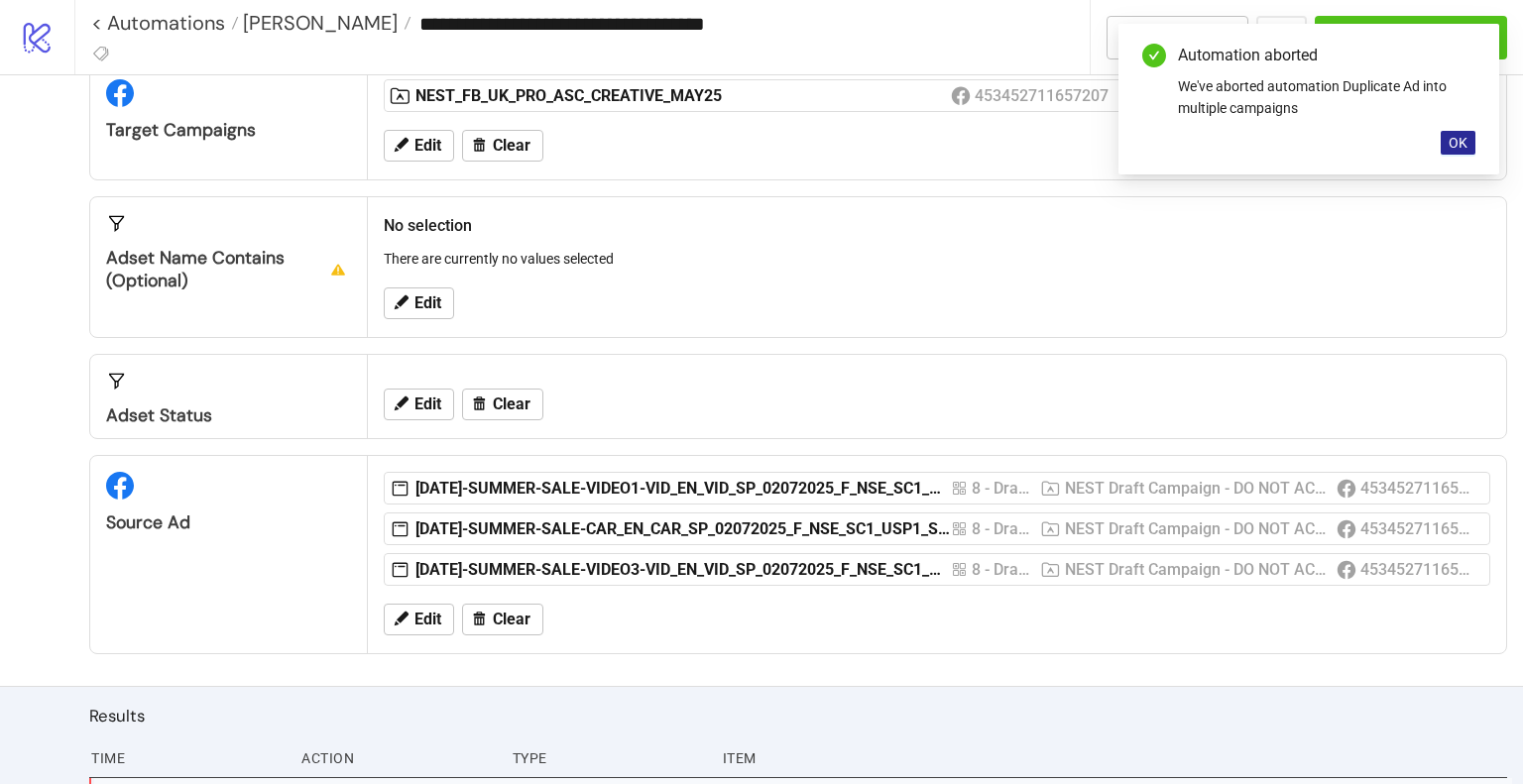 click on "OK" at bounding box center (1458, 143) 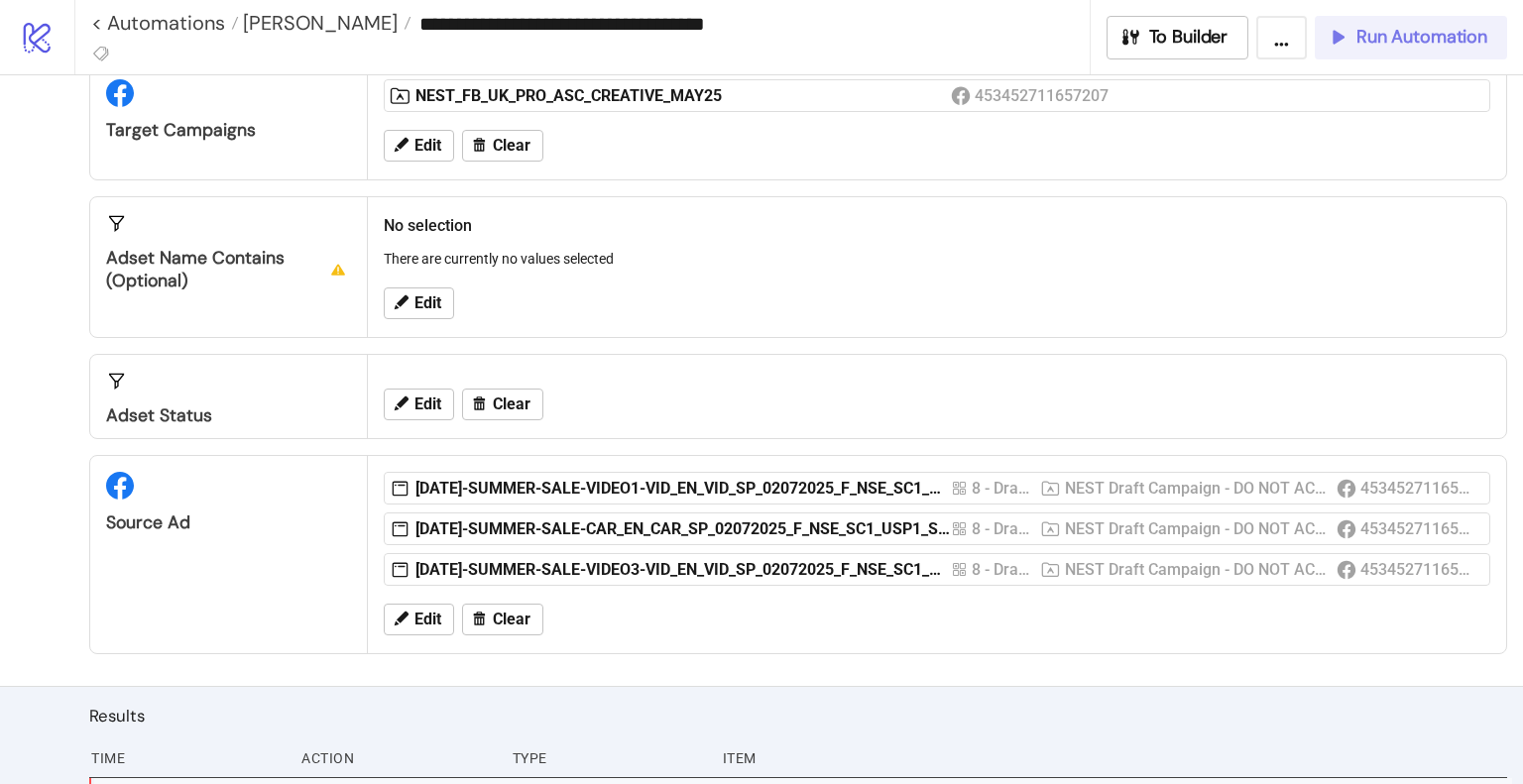 drag, startPoint x: 1443, startPoint y: 41, endPoint x: 1423, endPoint y: 65, distance: 31.241 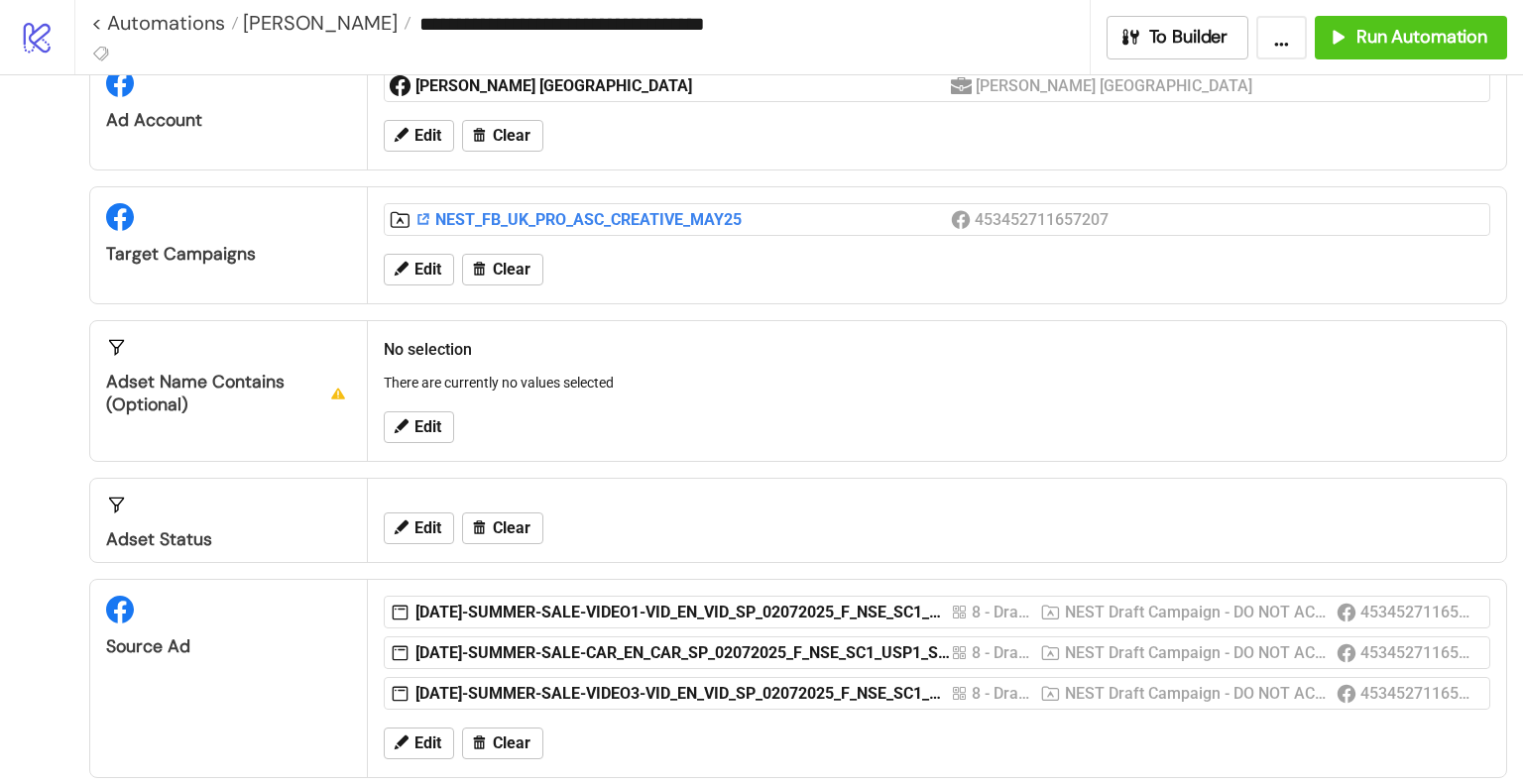 scroll, scrollTop: 0, scrollLeft: 0, axis: both 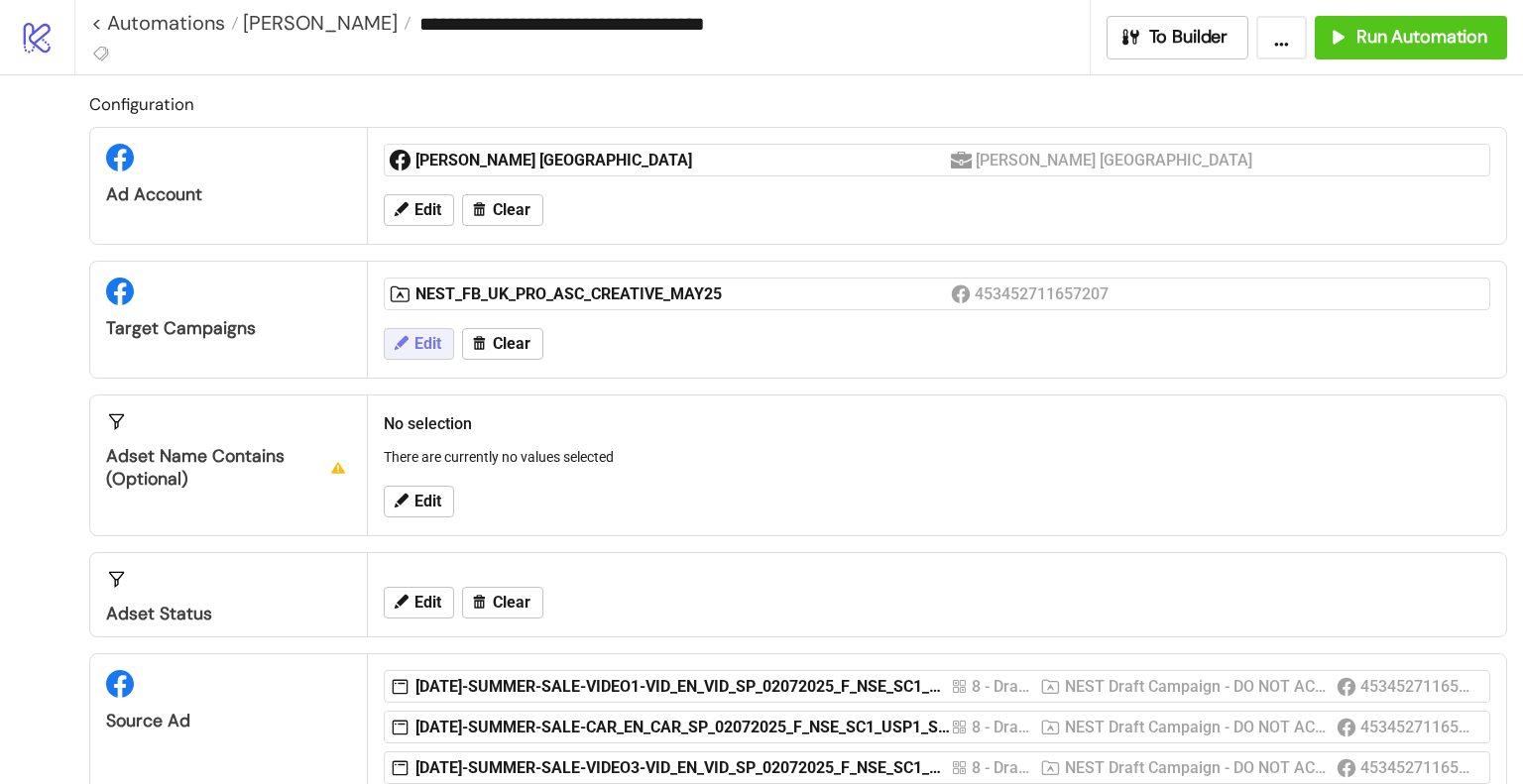 click 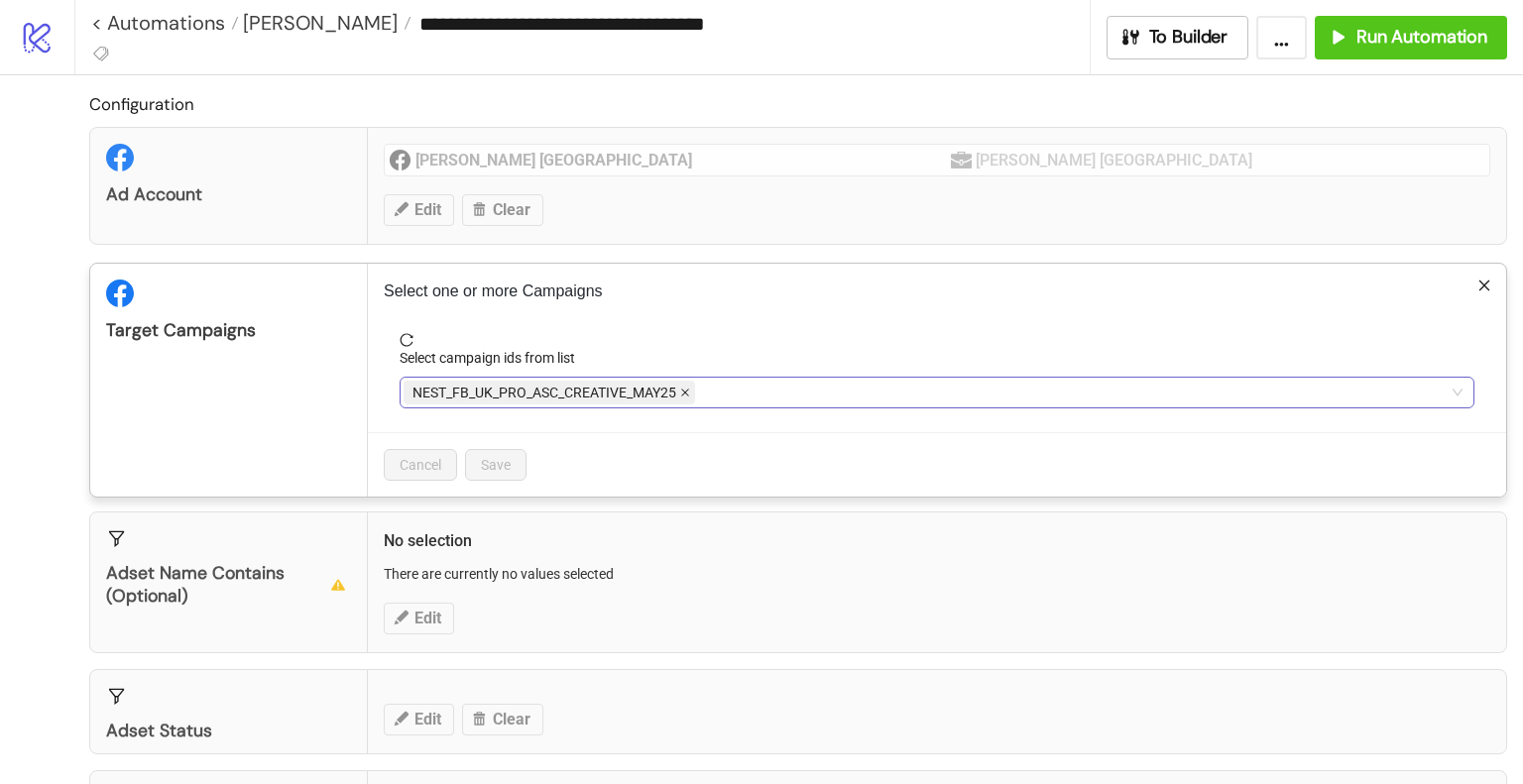 click 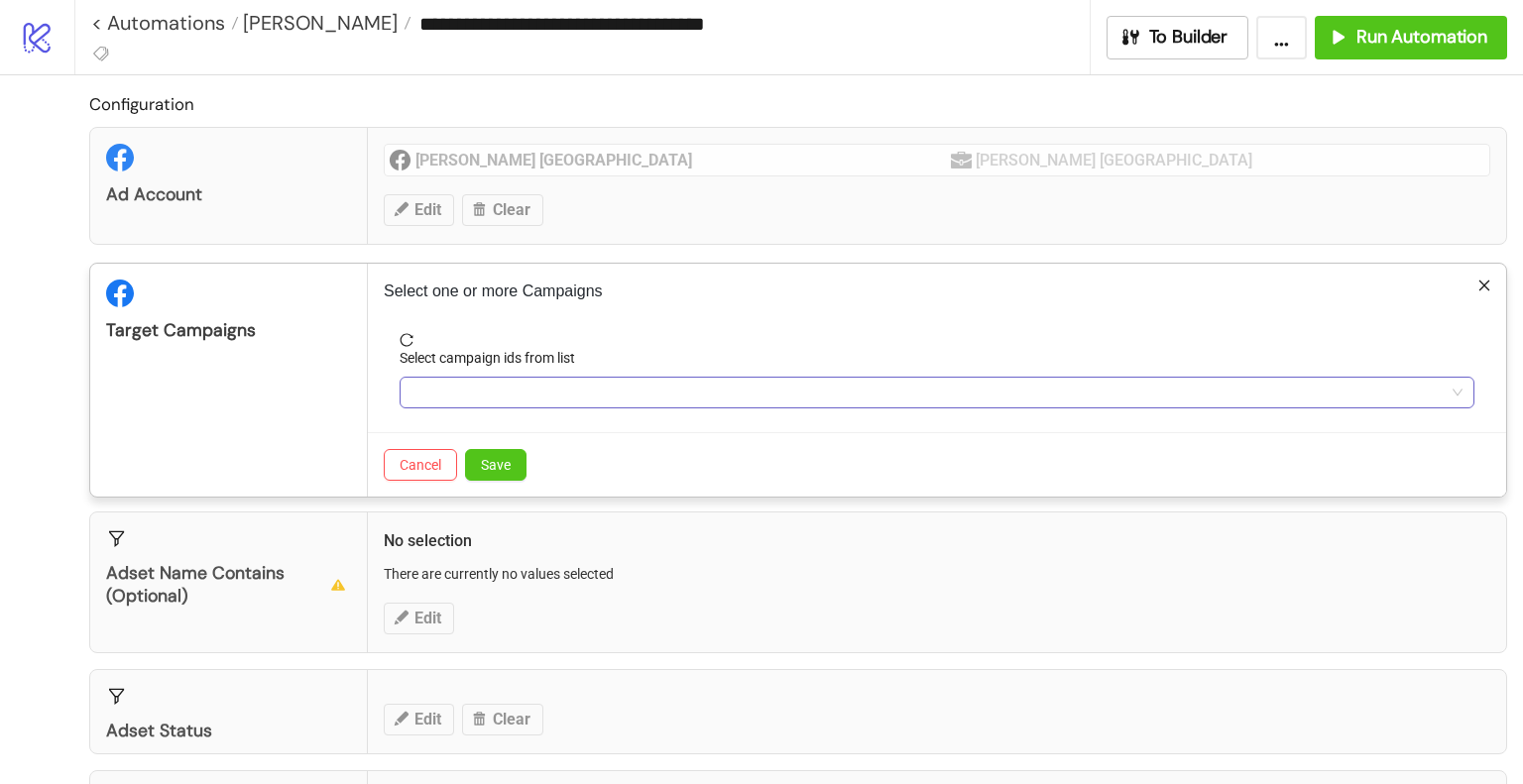 click at bounding box center [926, 392] 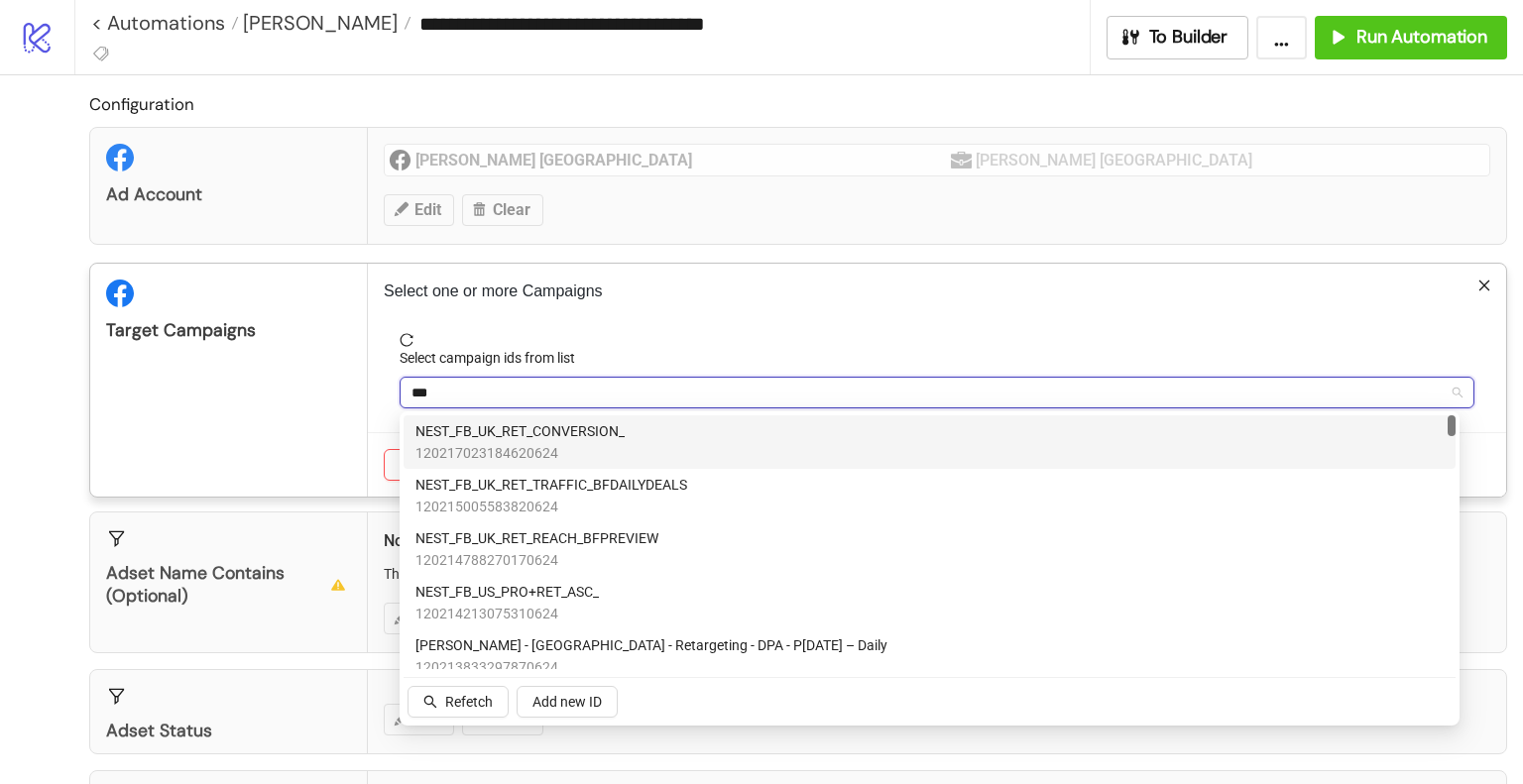 click on "NEST_FB_UK_RET_CONVERSION_ 120217023184620624" at bounding box center (929, 442) 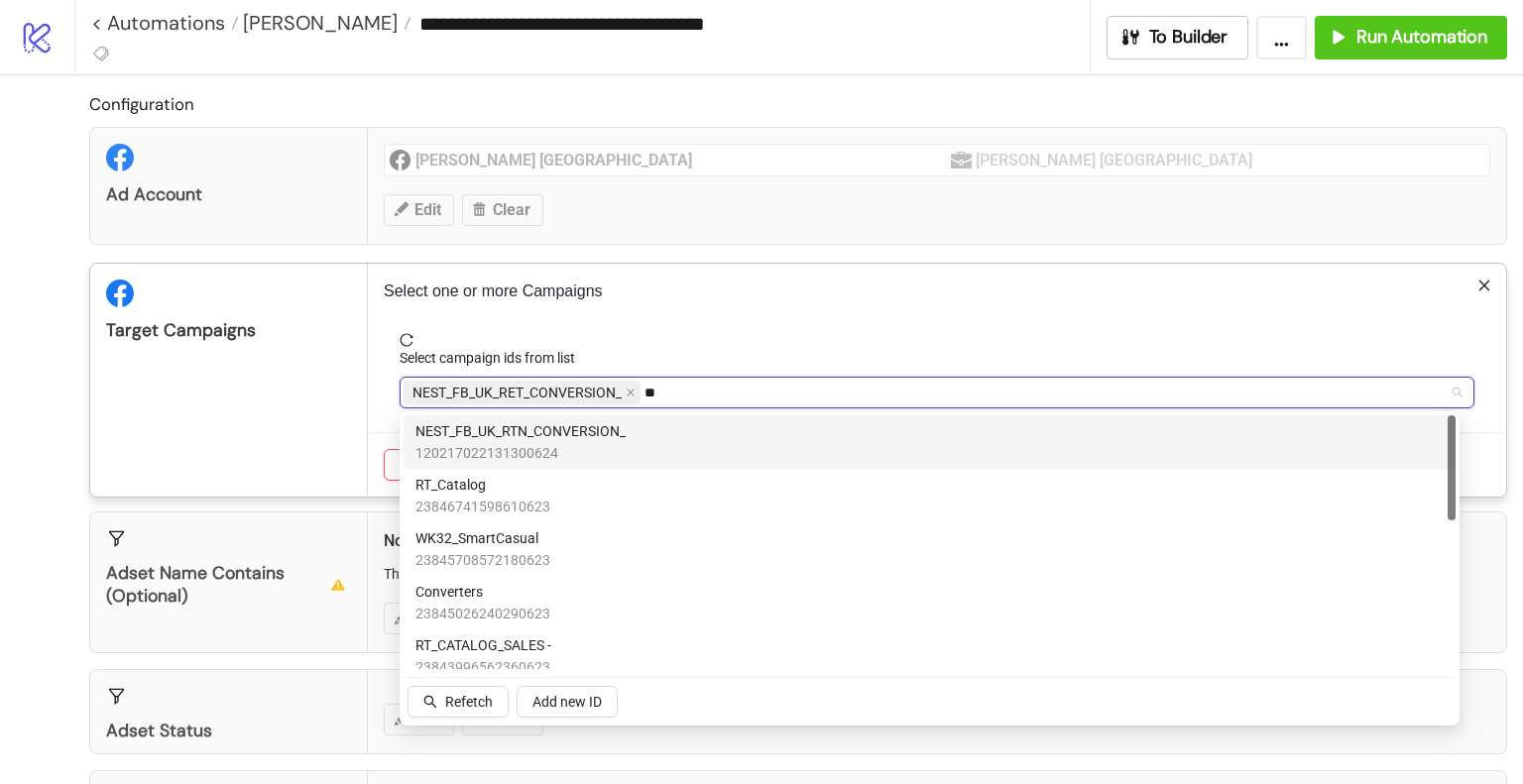 type on "***" 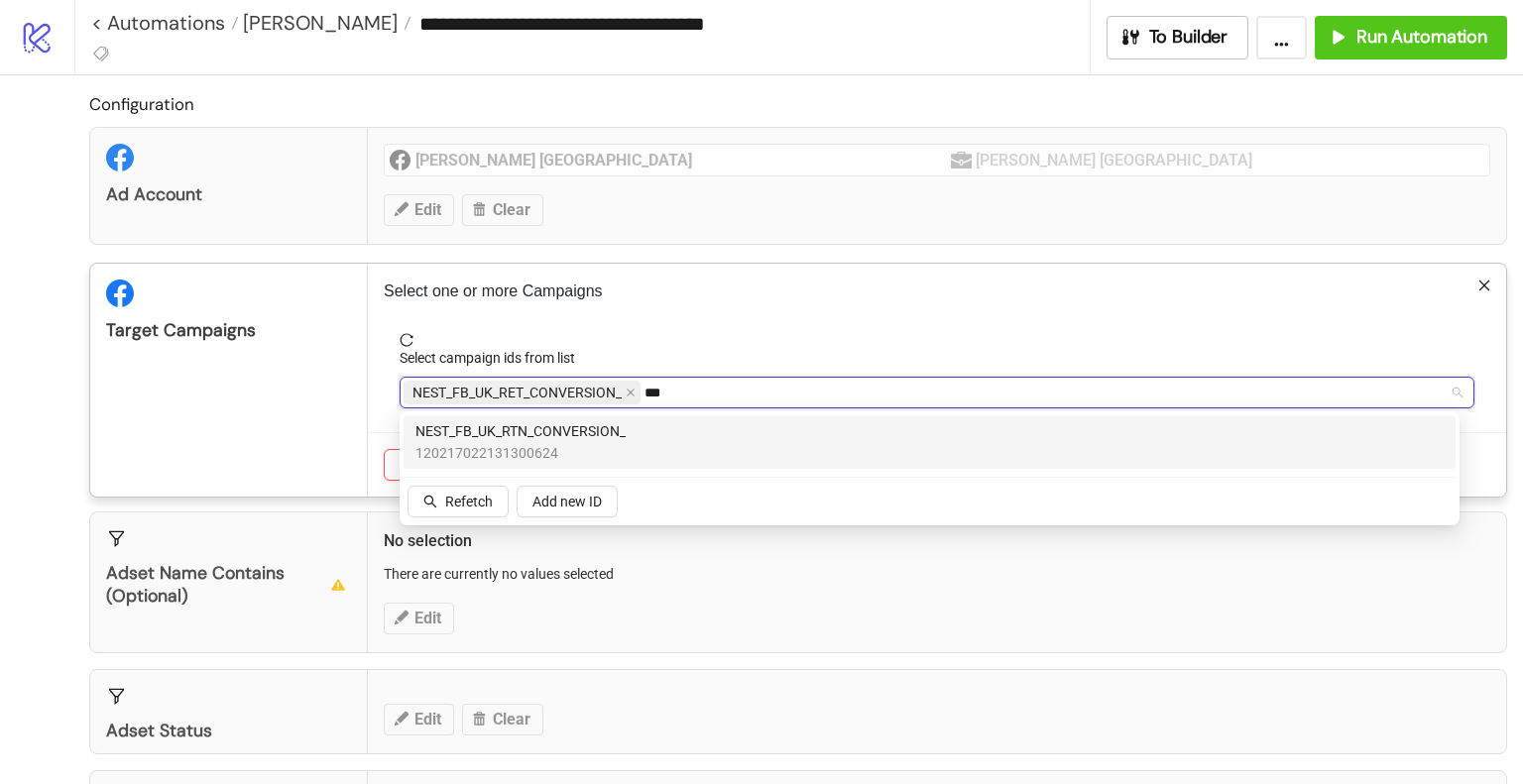 click on "NEST_FB_UK_RTN_CONVERSION_ 120217022131300624" at bounding box center (929, 442) 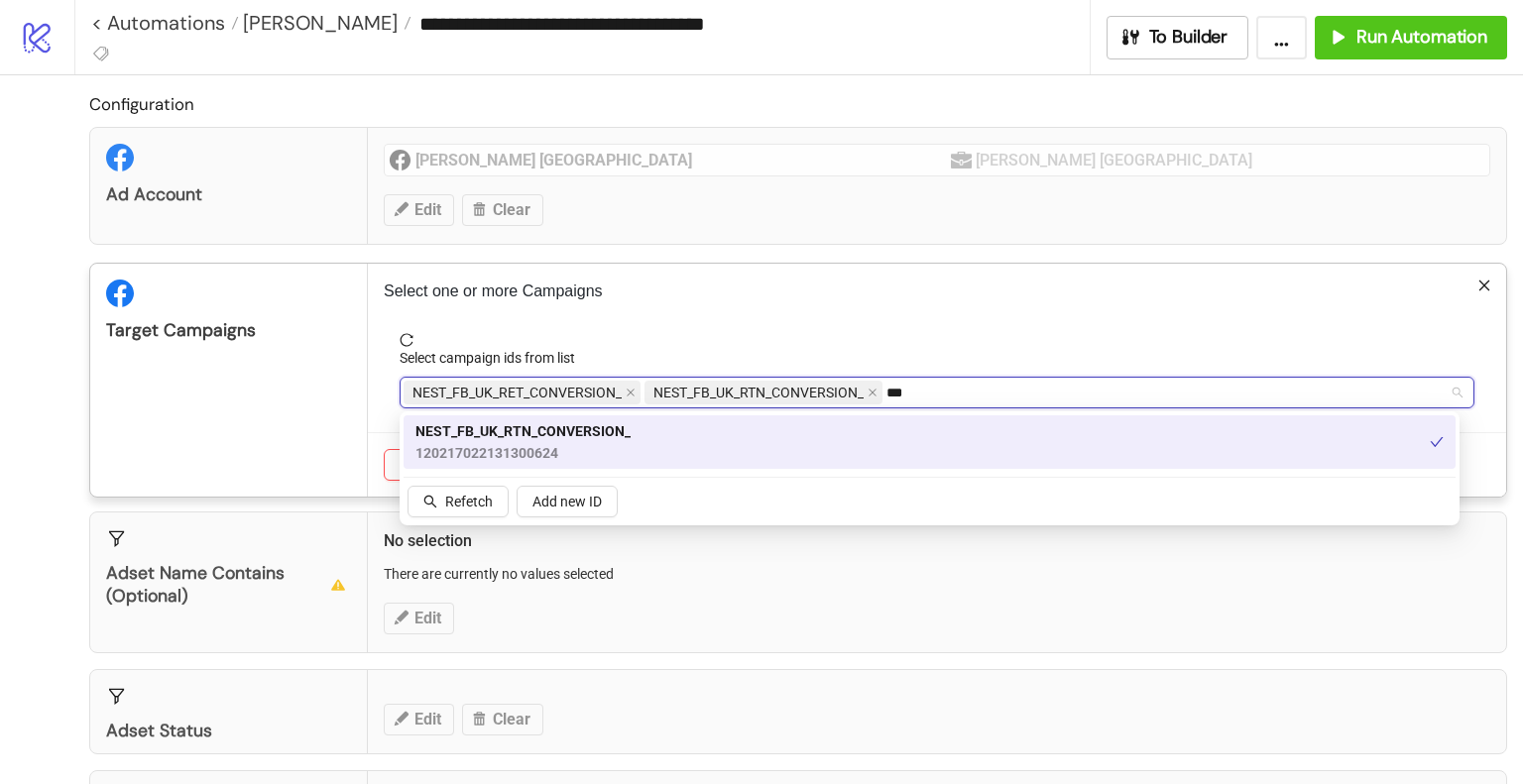 click on "Target Campaigns" at bounding box center (229, 380) 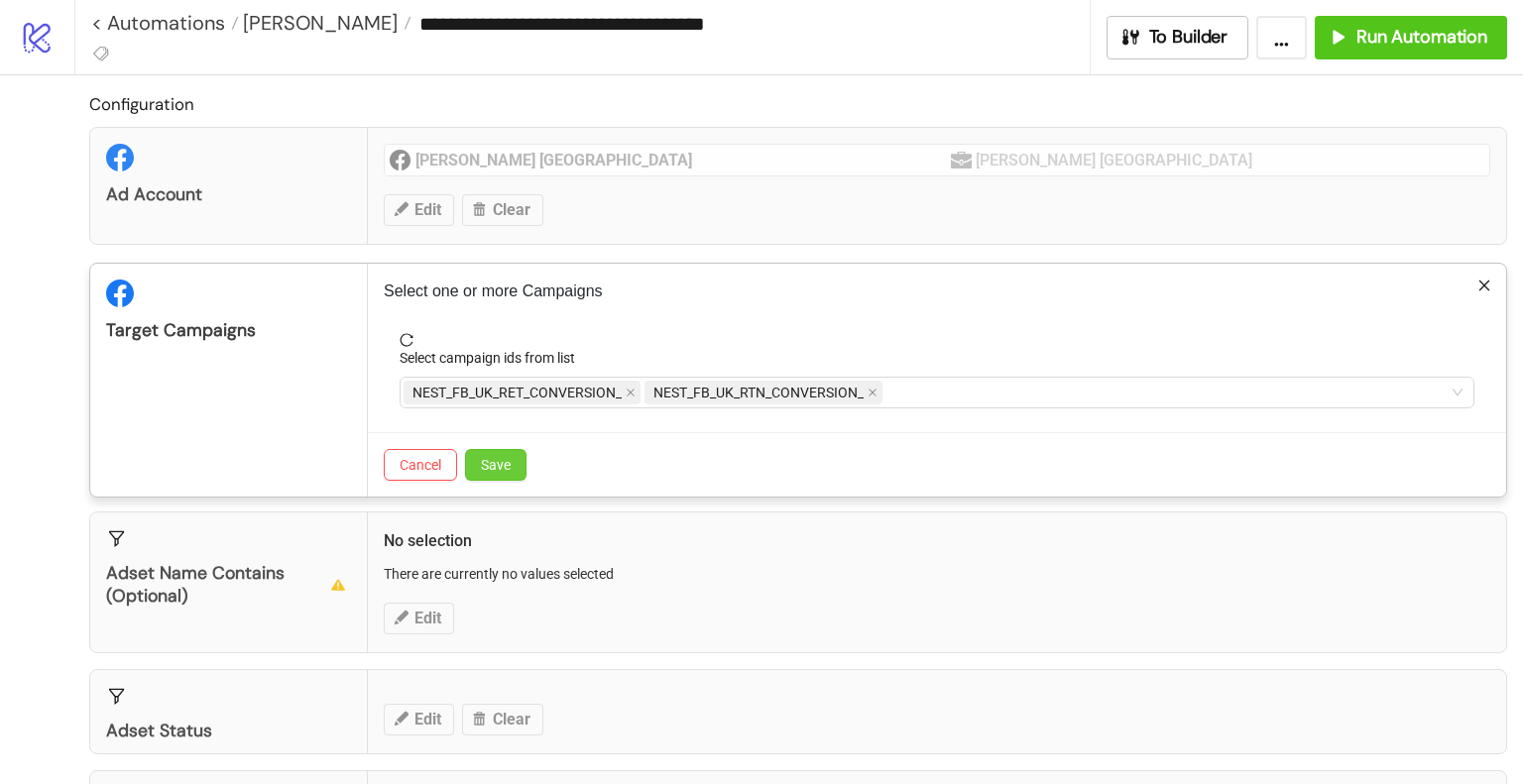 click on "Save" at bounding box center [496, 465] 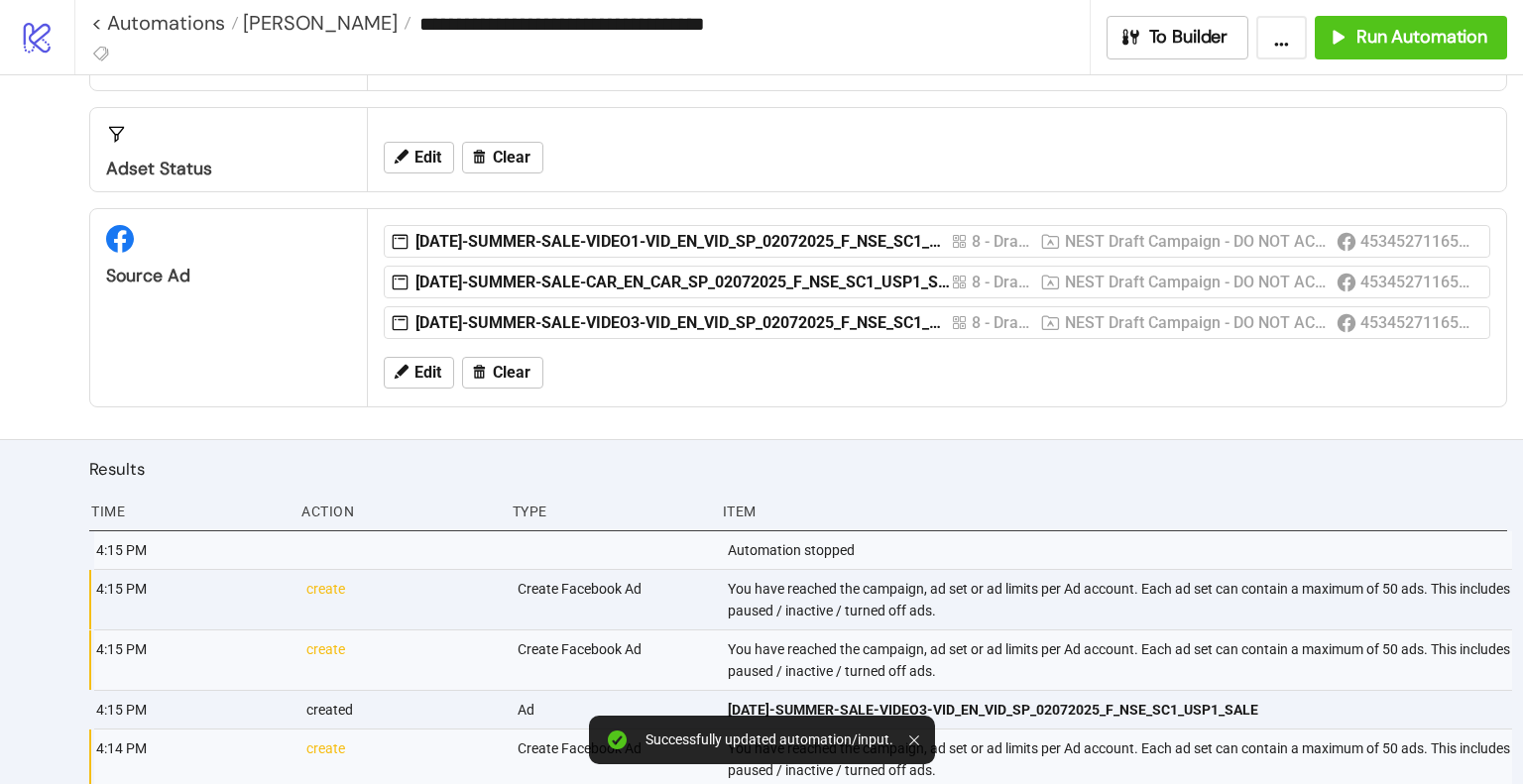 scroll, scrollTop: 595, scrollLeft: 0, axis: vertical 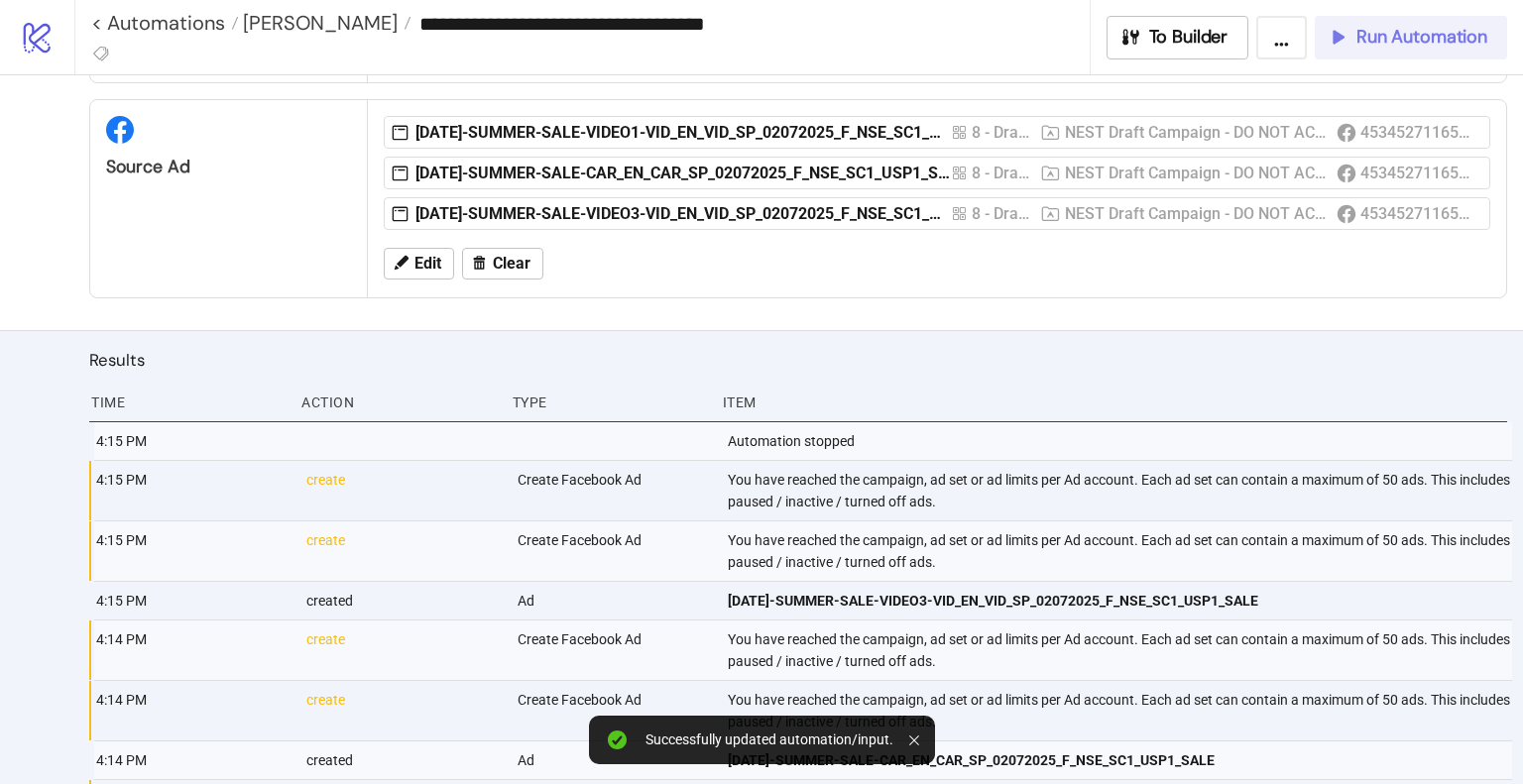 click on "Run Automation" at bounding box center [1422, 37] 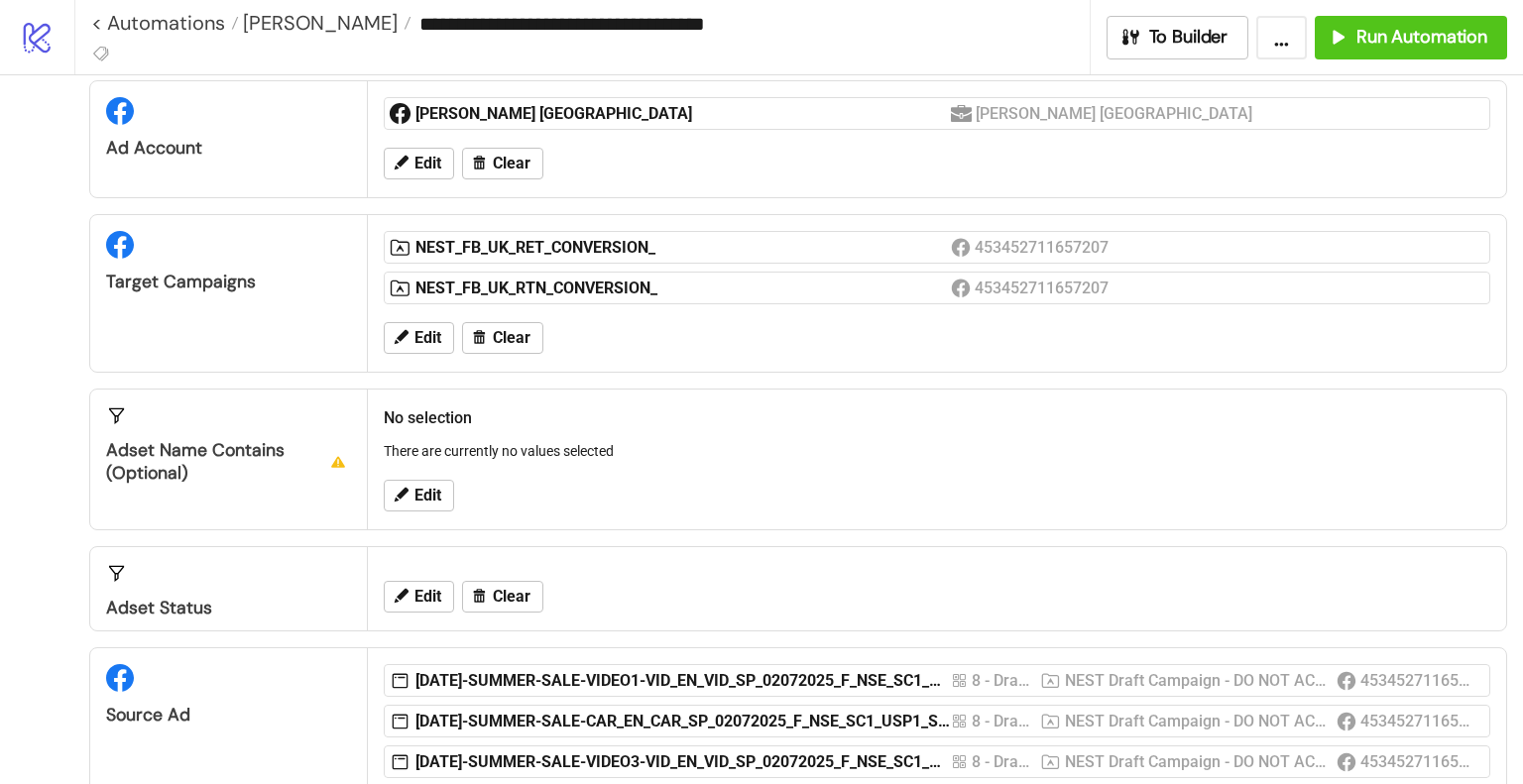 scroll, scrollTop: 0, scrollLeft: 0, axis: both 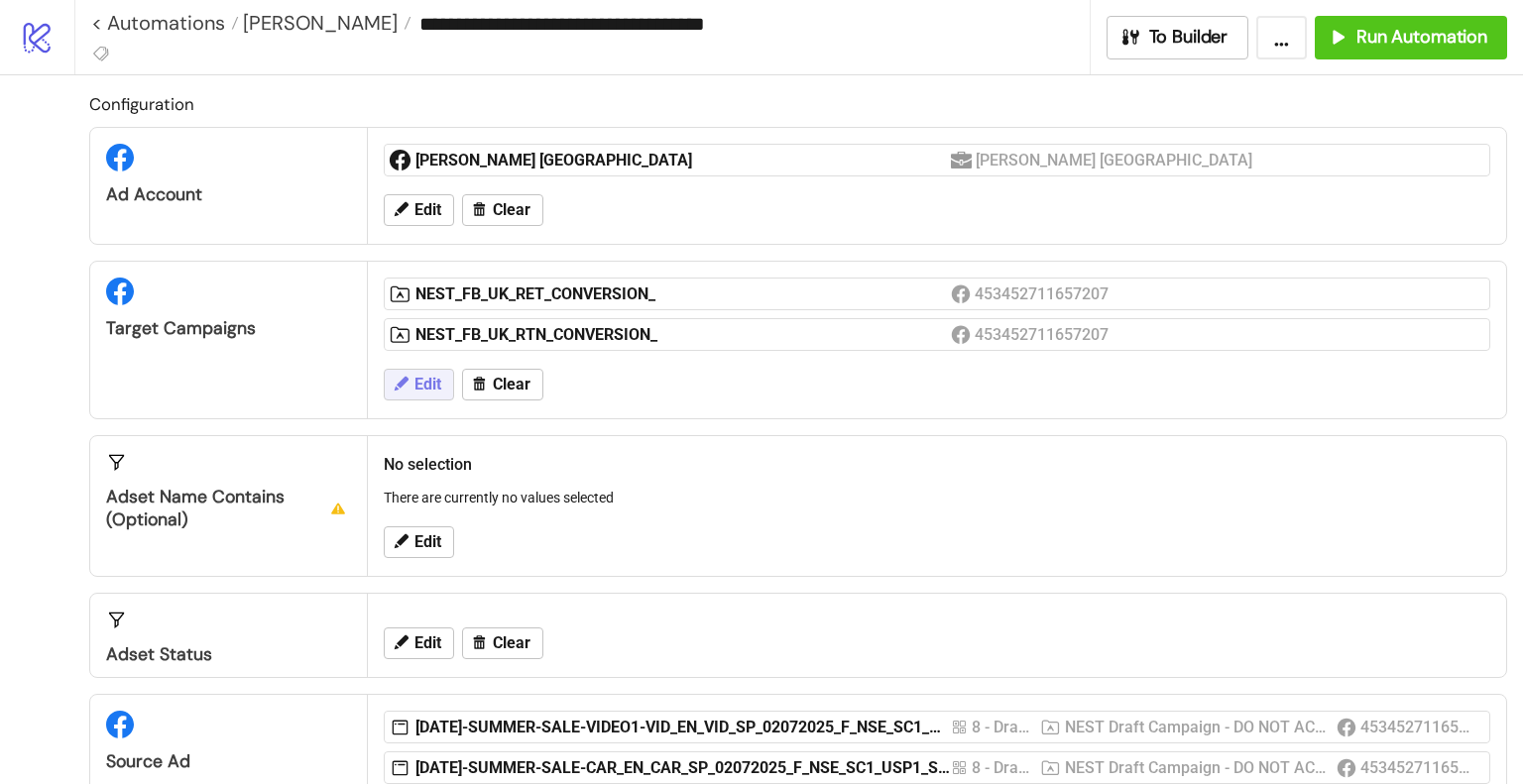 click on "Edit" at bounding box center (427, 385) 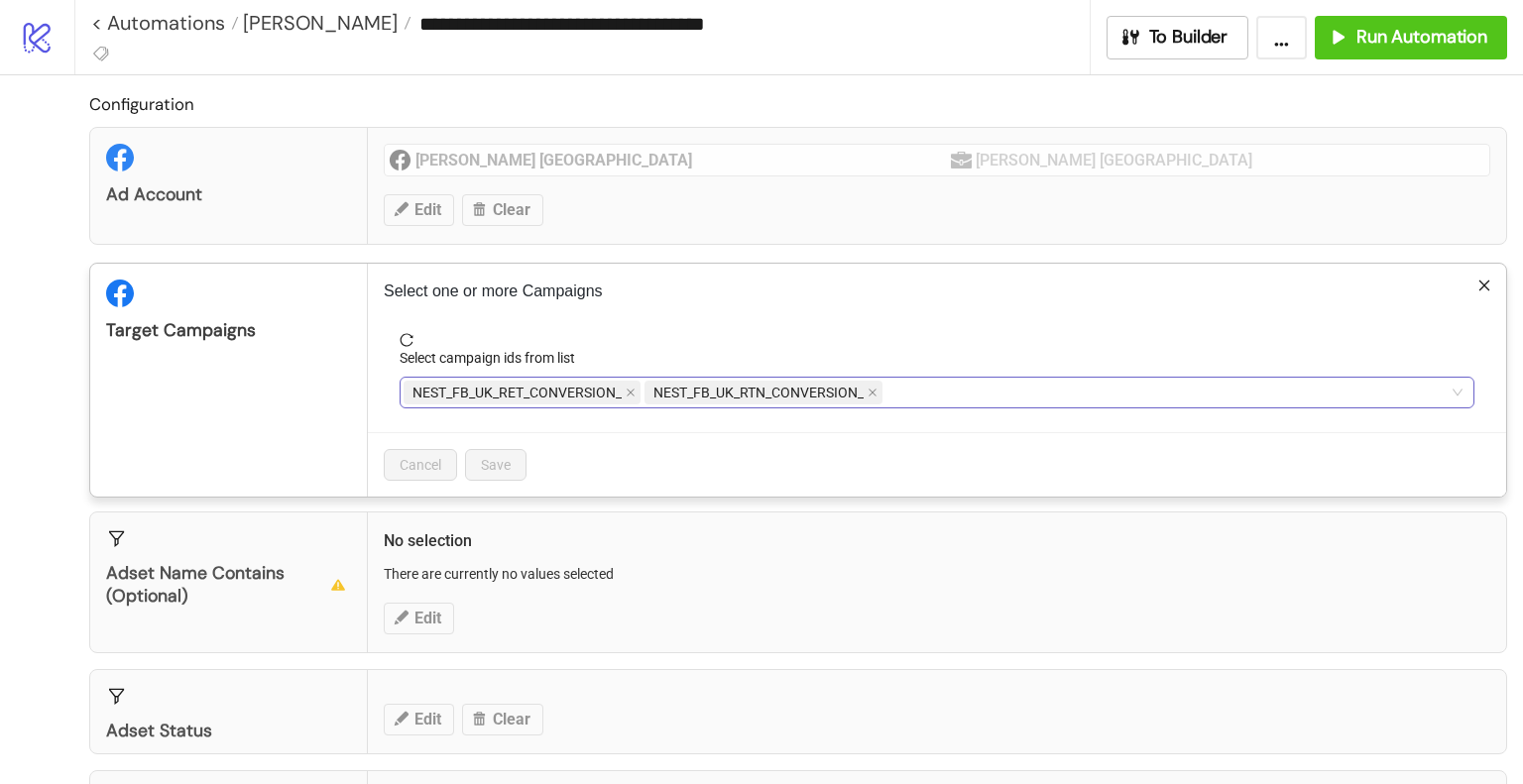 click on "NEST_FB_UK_RET_CONVERSION_ NEST_FB_UK_RTN_CONVERSION_" at bounding box center [926, 392] 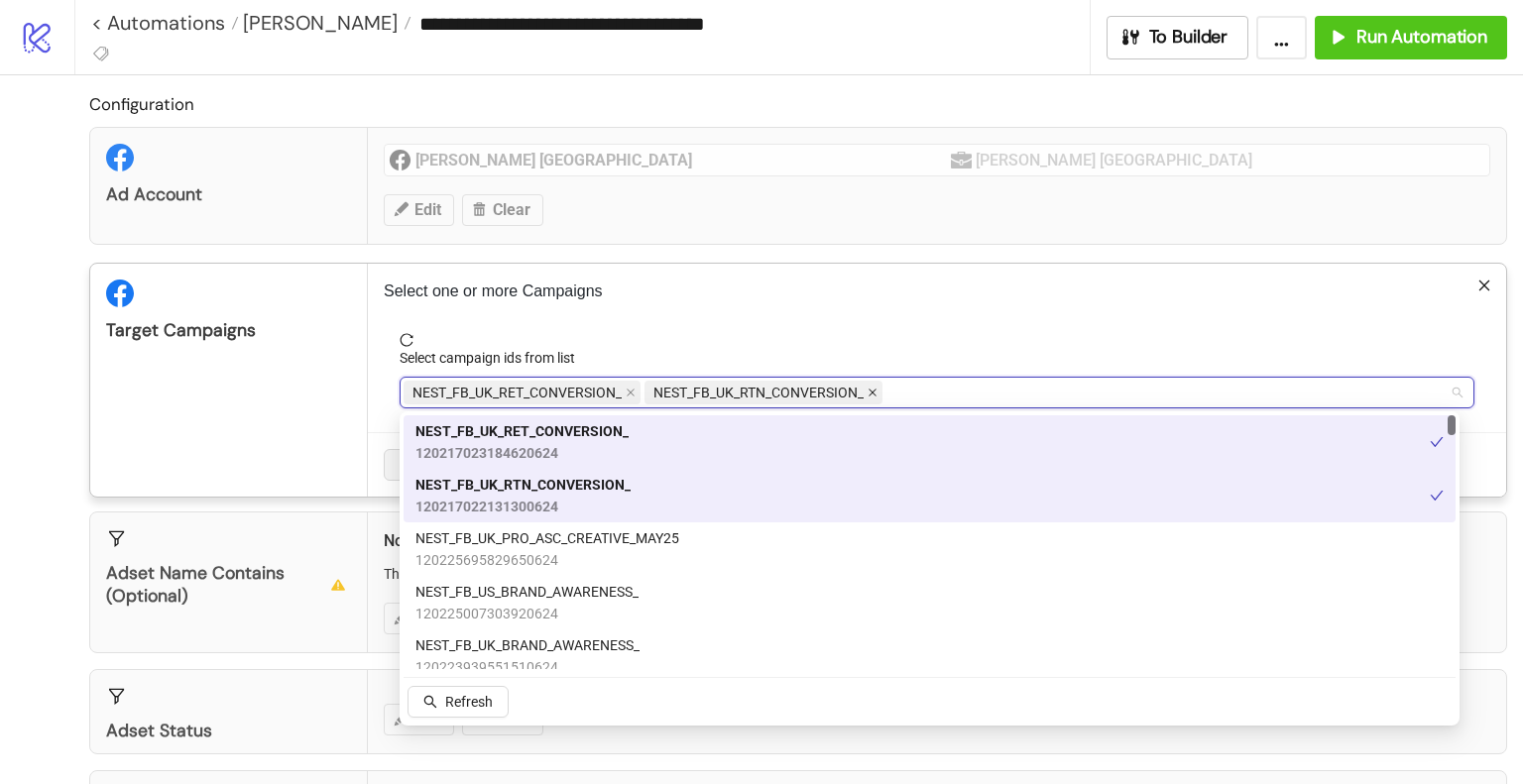 click 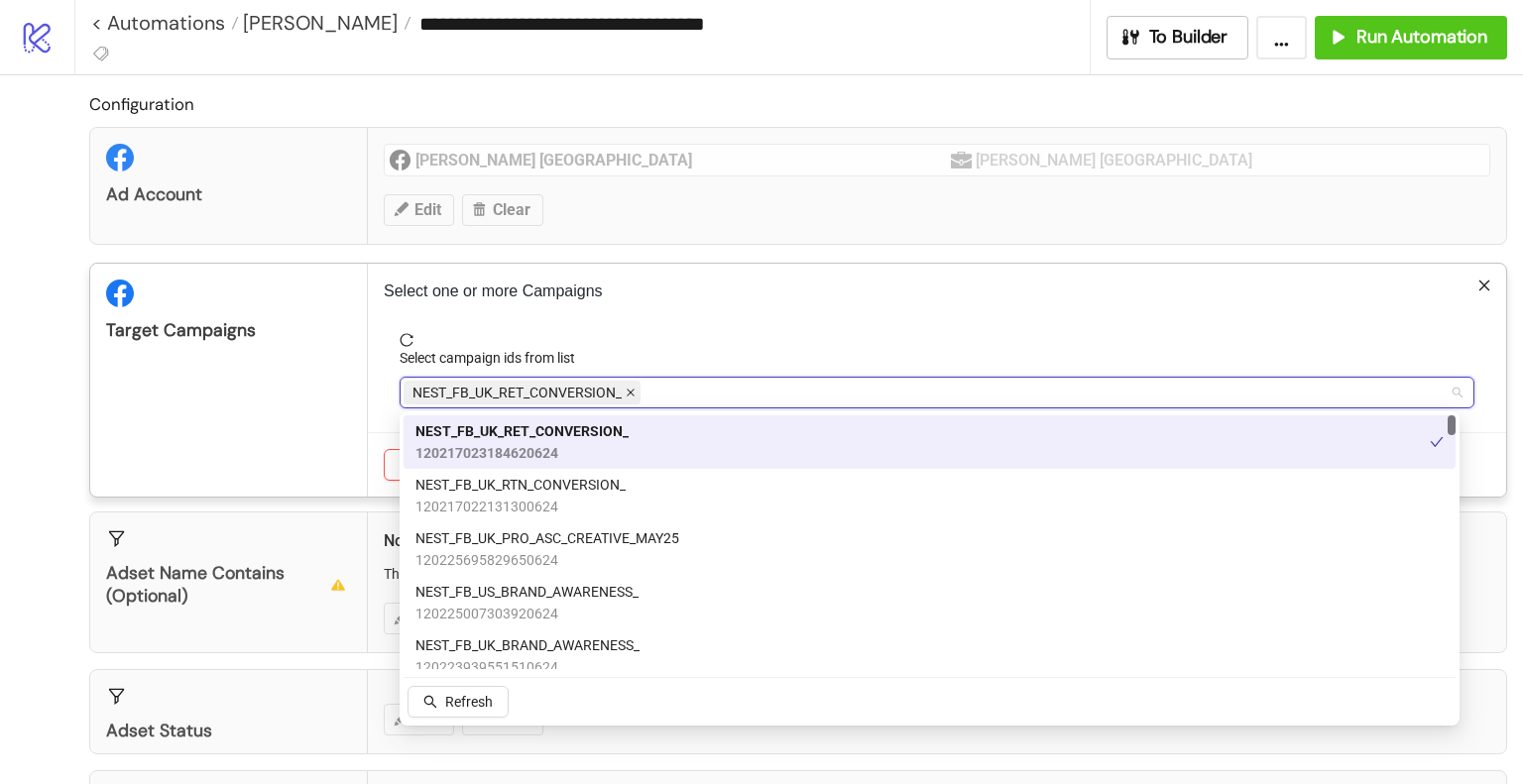click 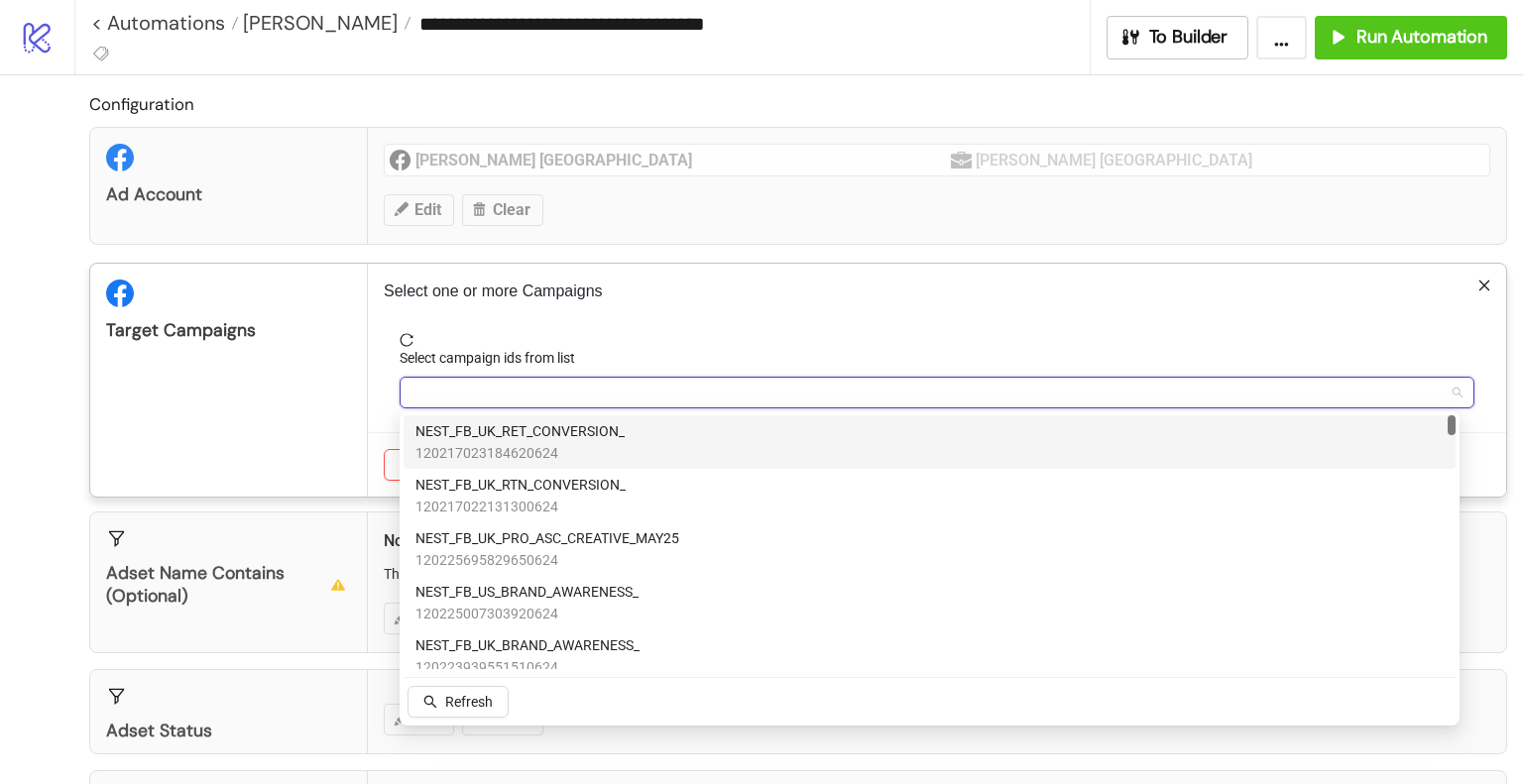 click at bounding box center [926, 392] 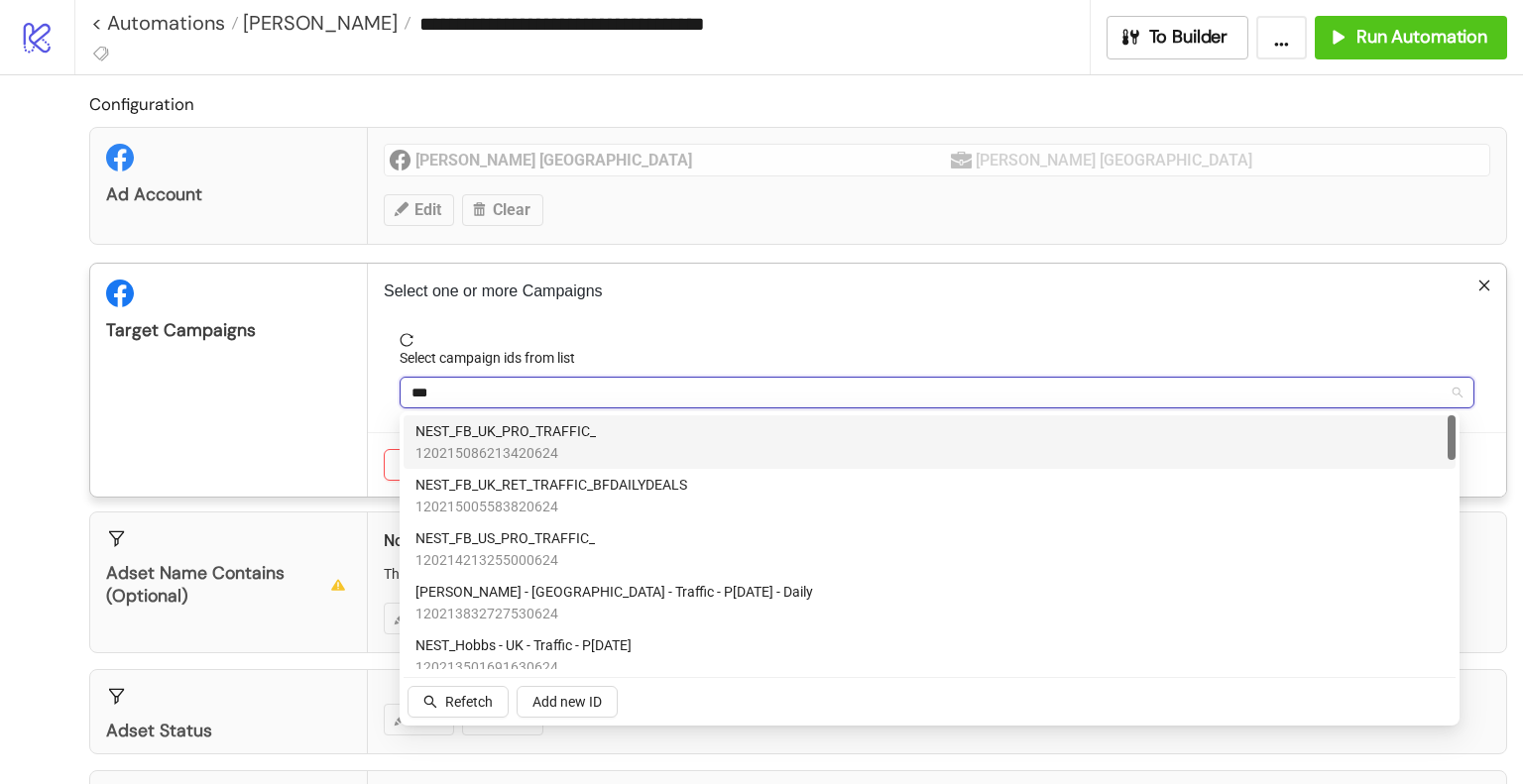 type on "****" 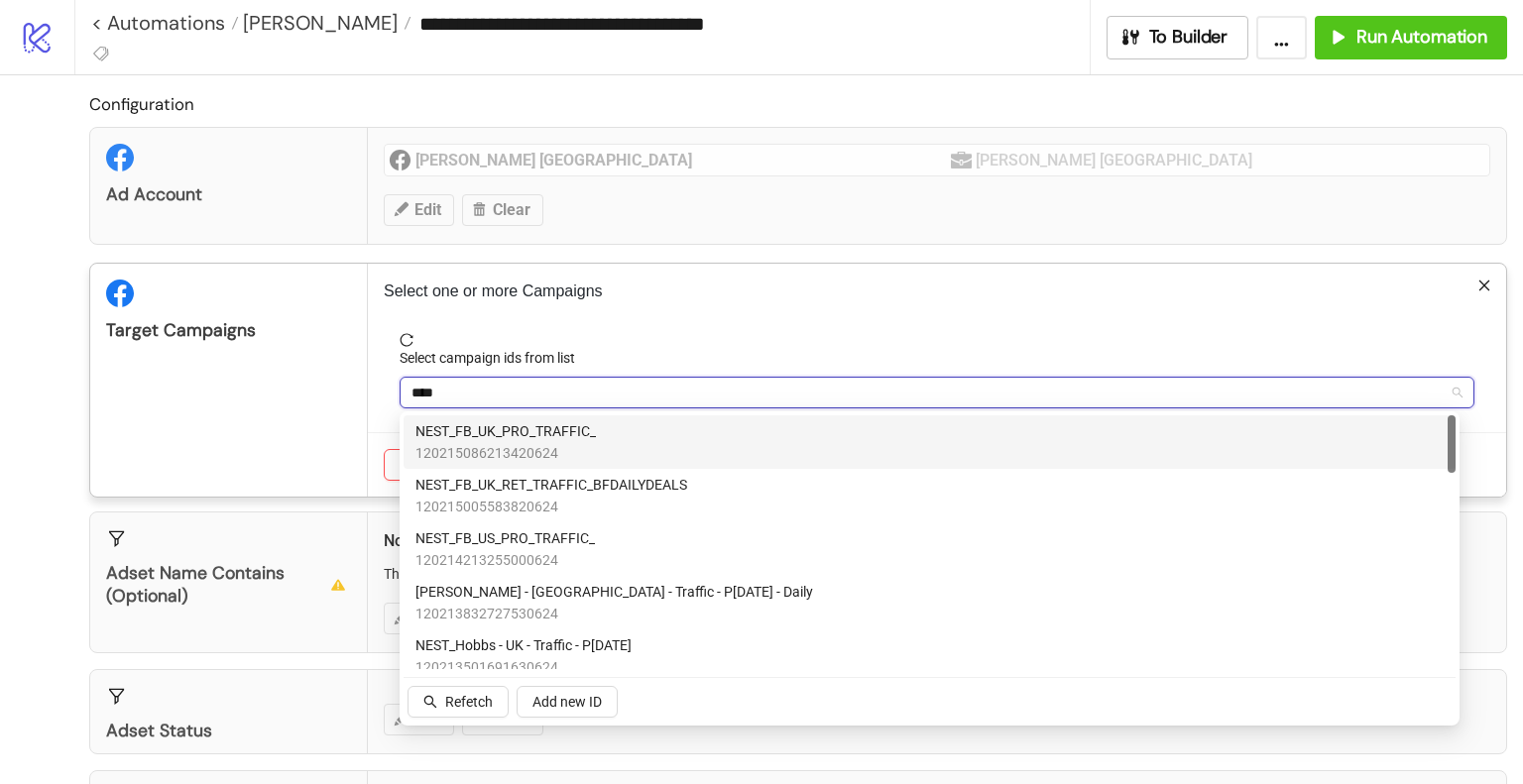 click on "NEST_FB_UK_PRO_TRAFFIC_ 120215086213420624" at bounding box center [929, 442] 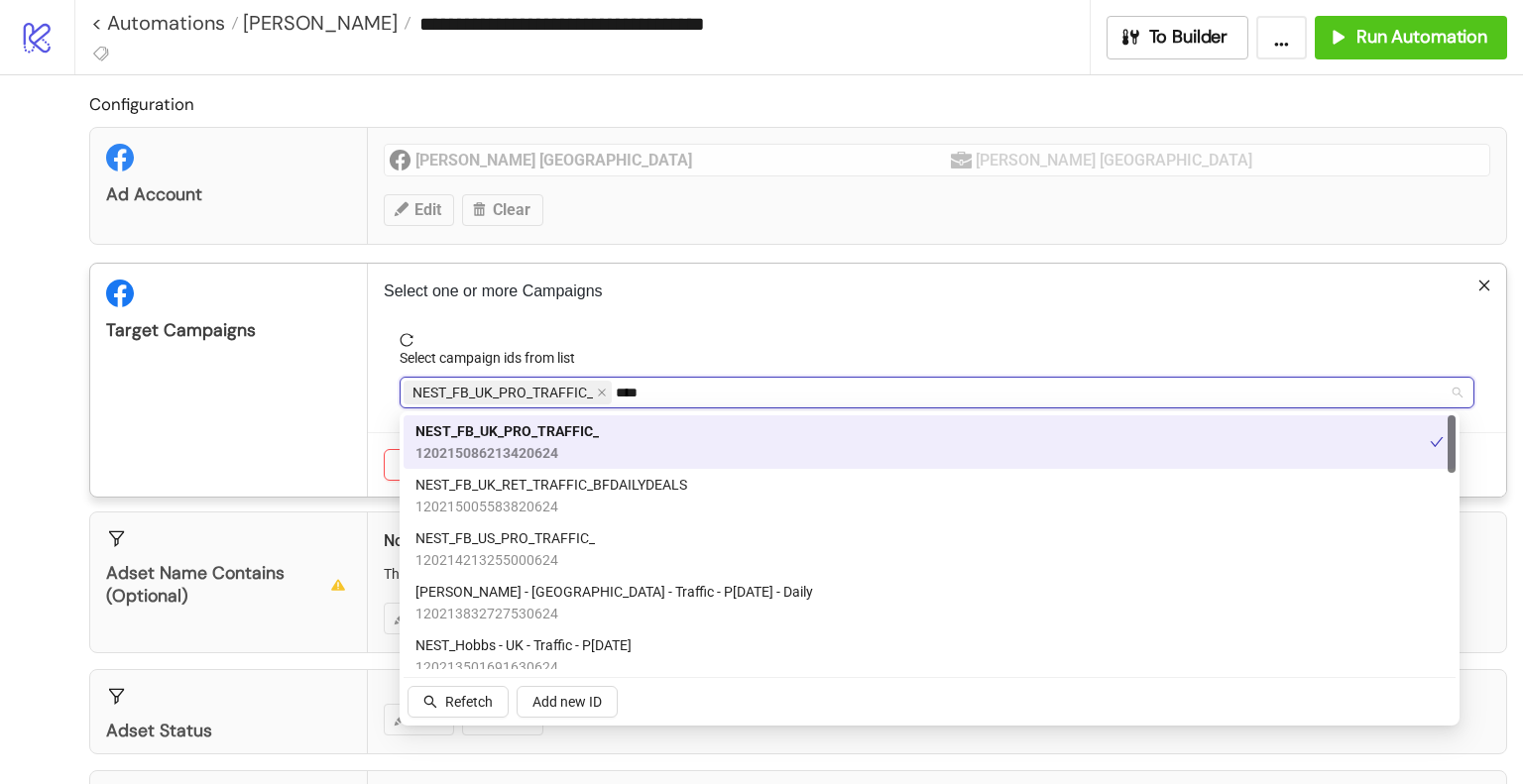 type 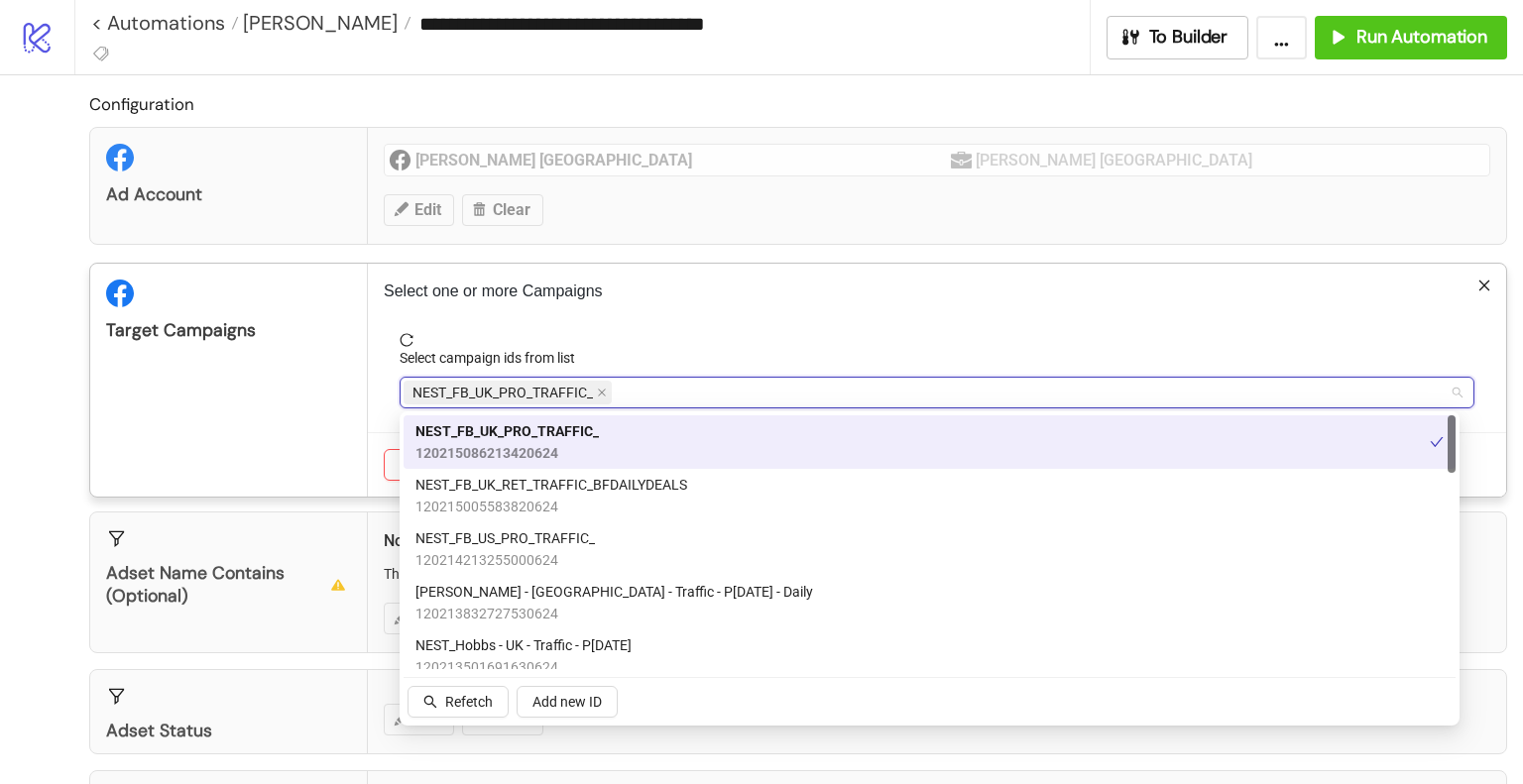 click on "Target Campaigns" at bounding box center [229, 380] 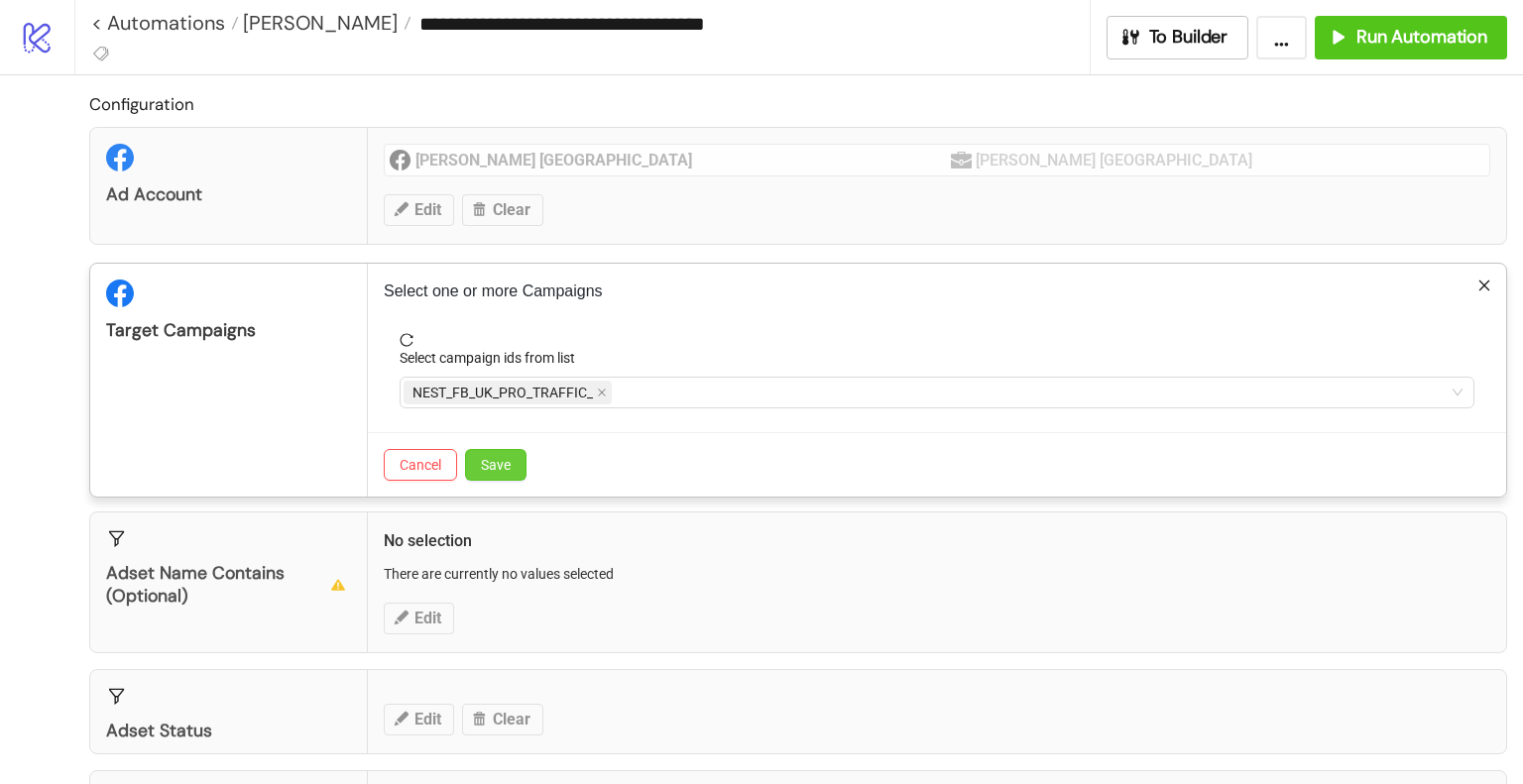 click on "Save" at bounding box center [496, 465] 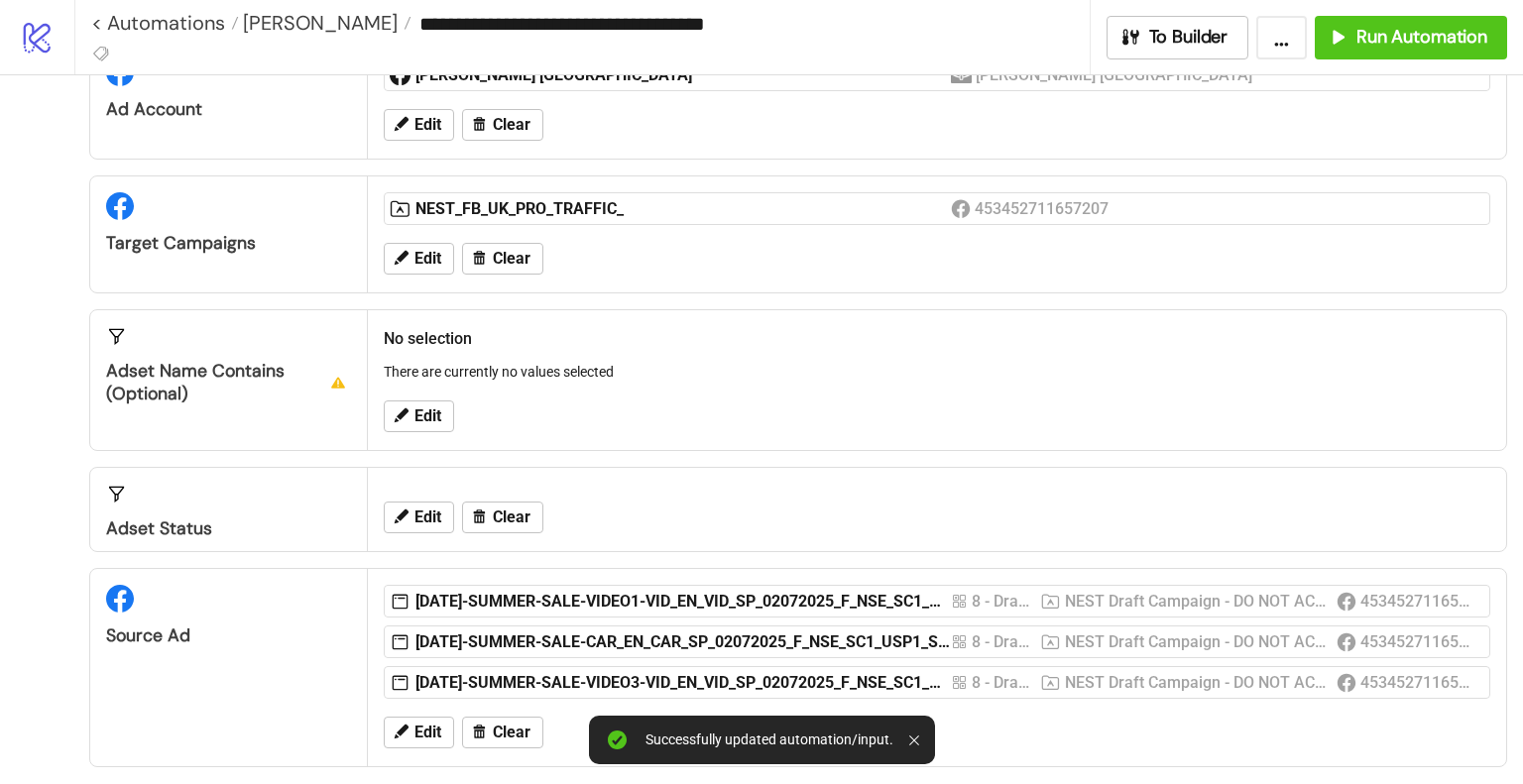 scroll, scrollTop: 198, scrollLeft: 0, axis: vertical 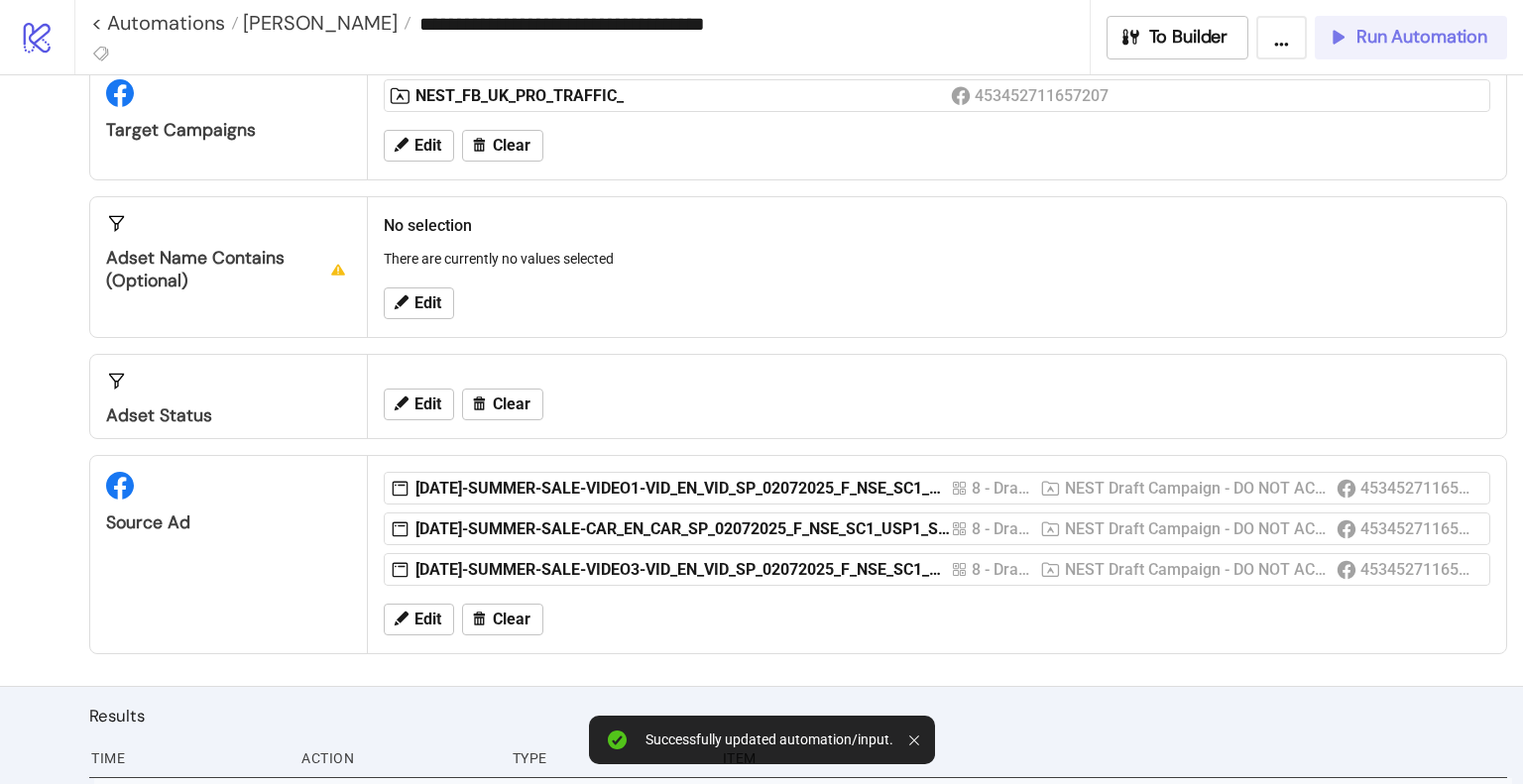 click on "Run Automation" at bounding box center (1422, 37) 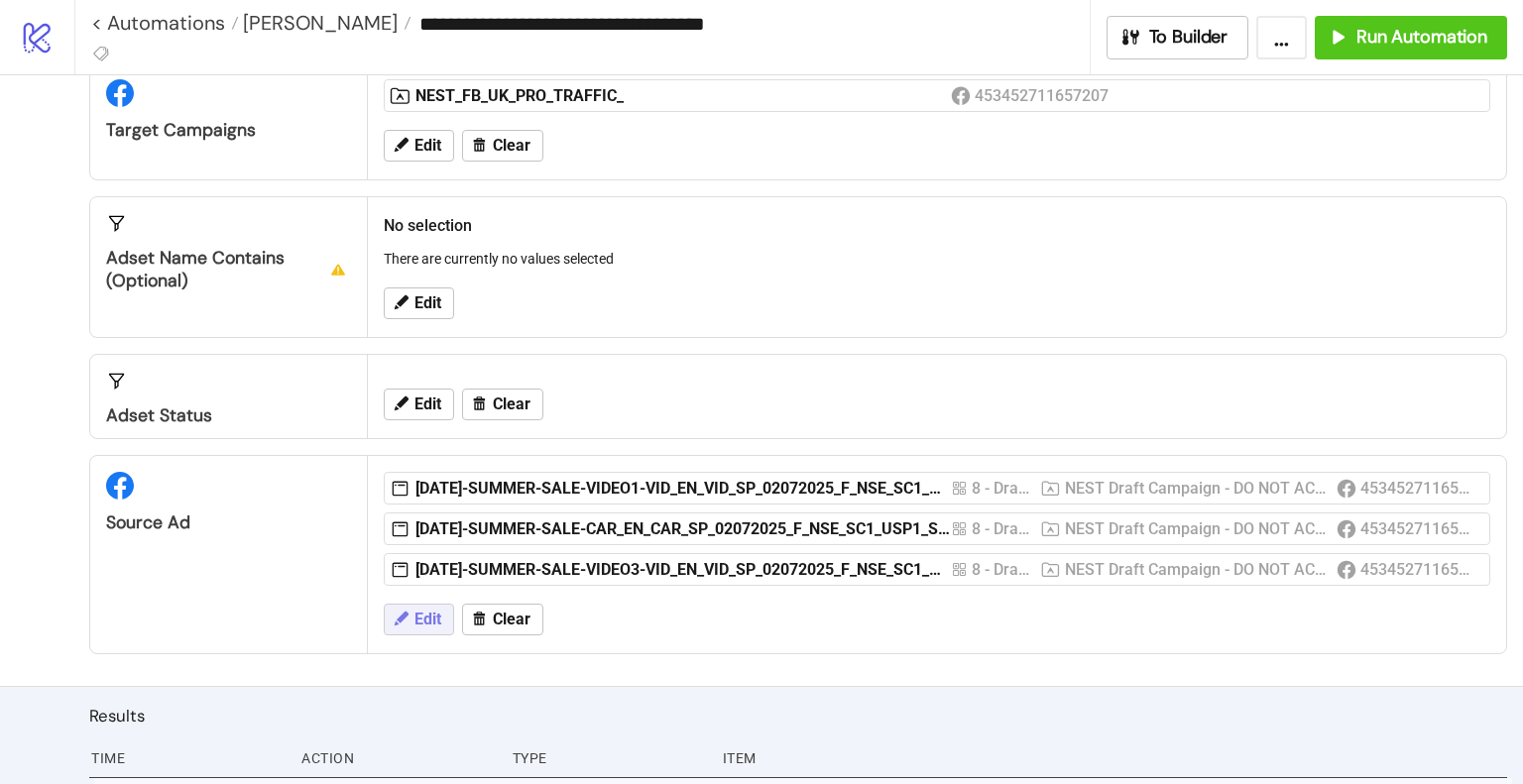 click on "Edit" at bounding box center (427, 619) 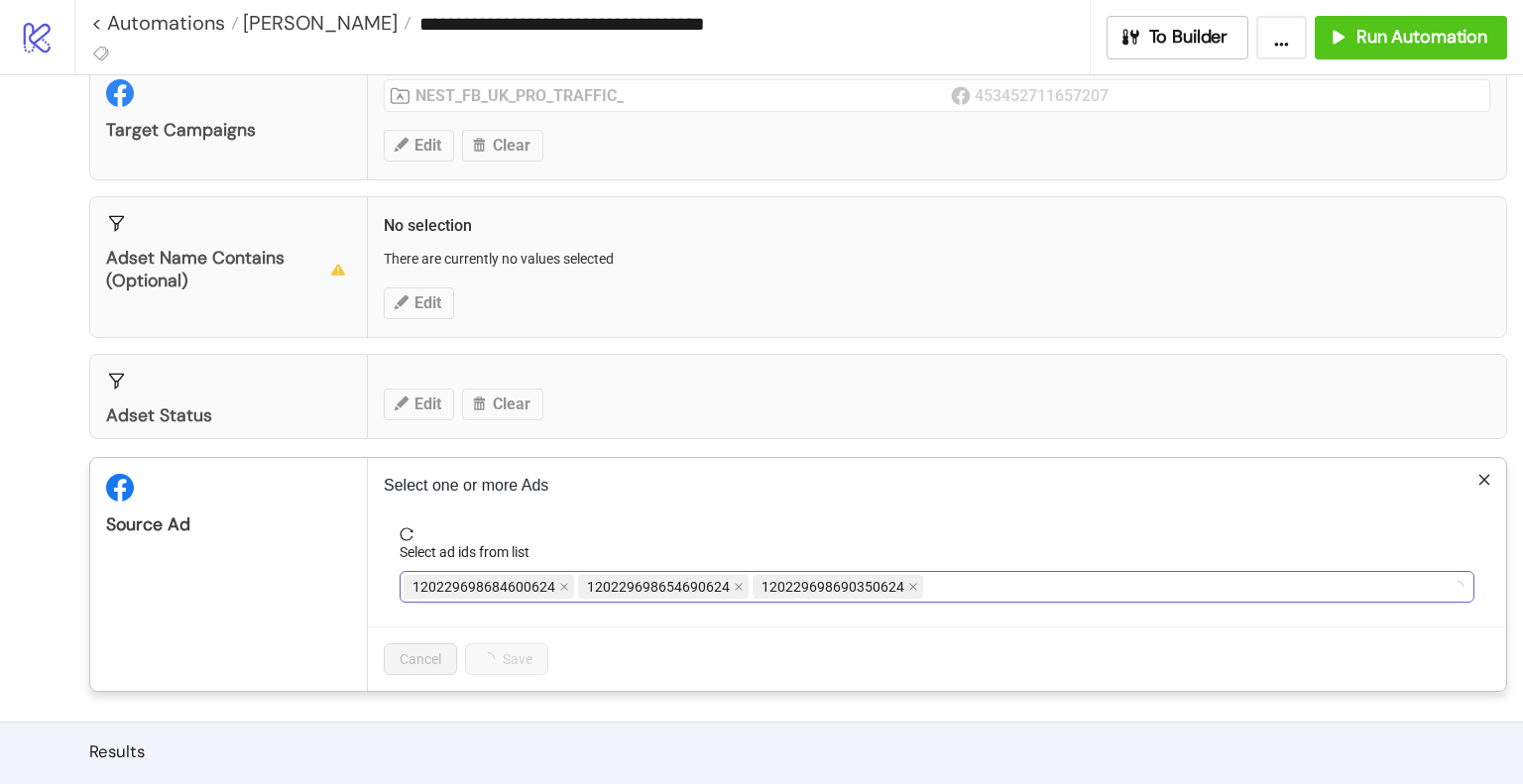 click on "120229698684600624 120229698654690624 120229698690350624" at bounding box center (926, 587) 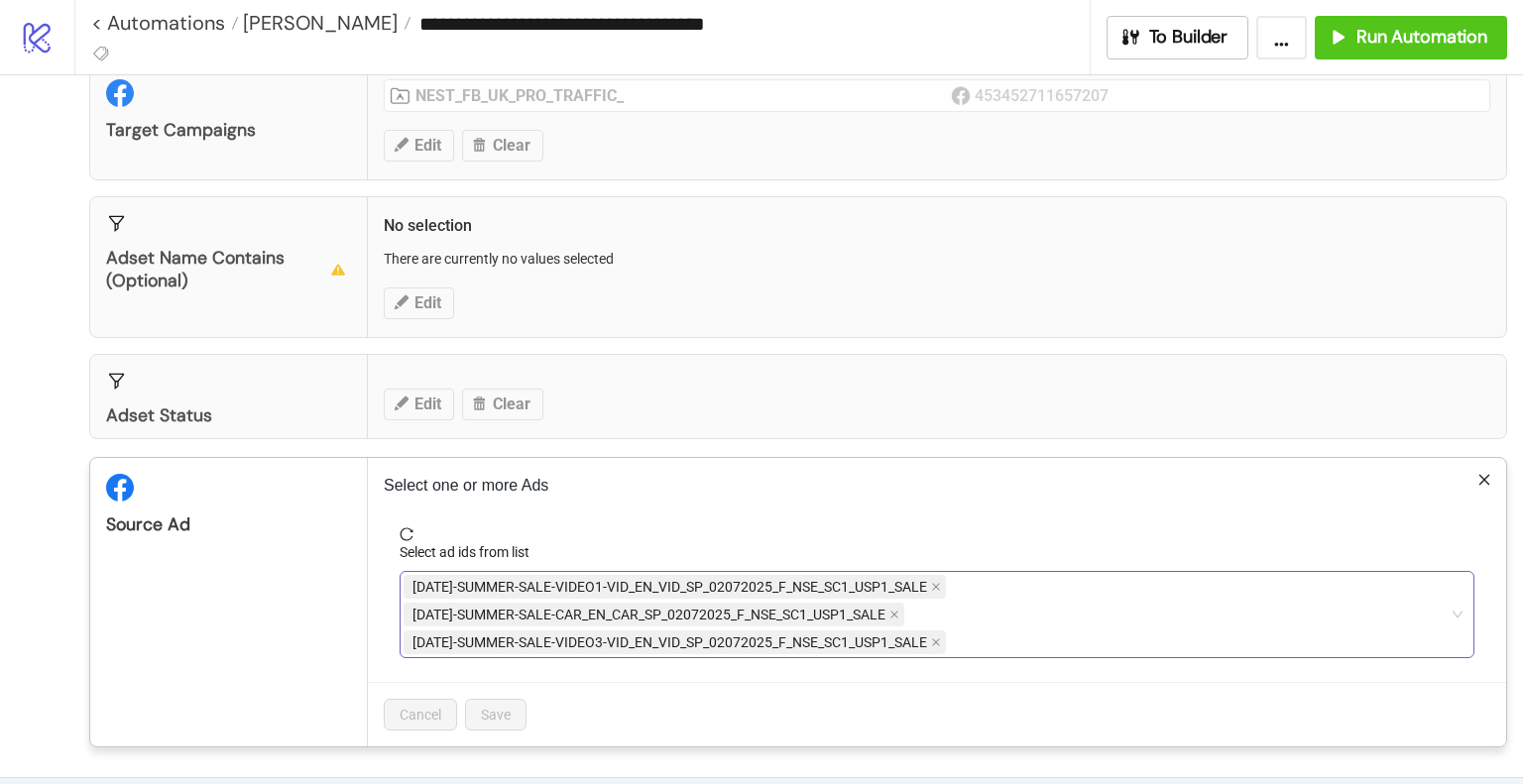 click on "[DATE]-SUMMER-SALE-VIDEO1-VID_EN_VID_SP_02072025_F_NSE_SC1_USP1_SALE [DATE]-SUMMER-SALE-CAR_EN_CAR_SP_02072025_F_NSE_SC1_USP1_SALE [DATE]-SUMMER-SALE-VIDEO3-VID_EN_VID_SP_02072025_F_NSE_SC1_USP1_SALE" at bounding box center [926, 615] 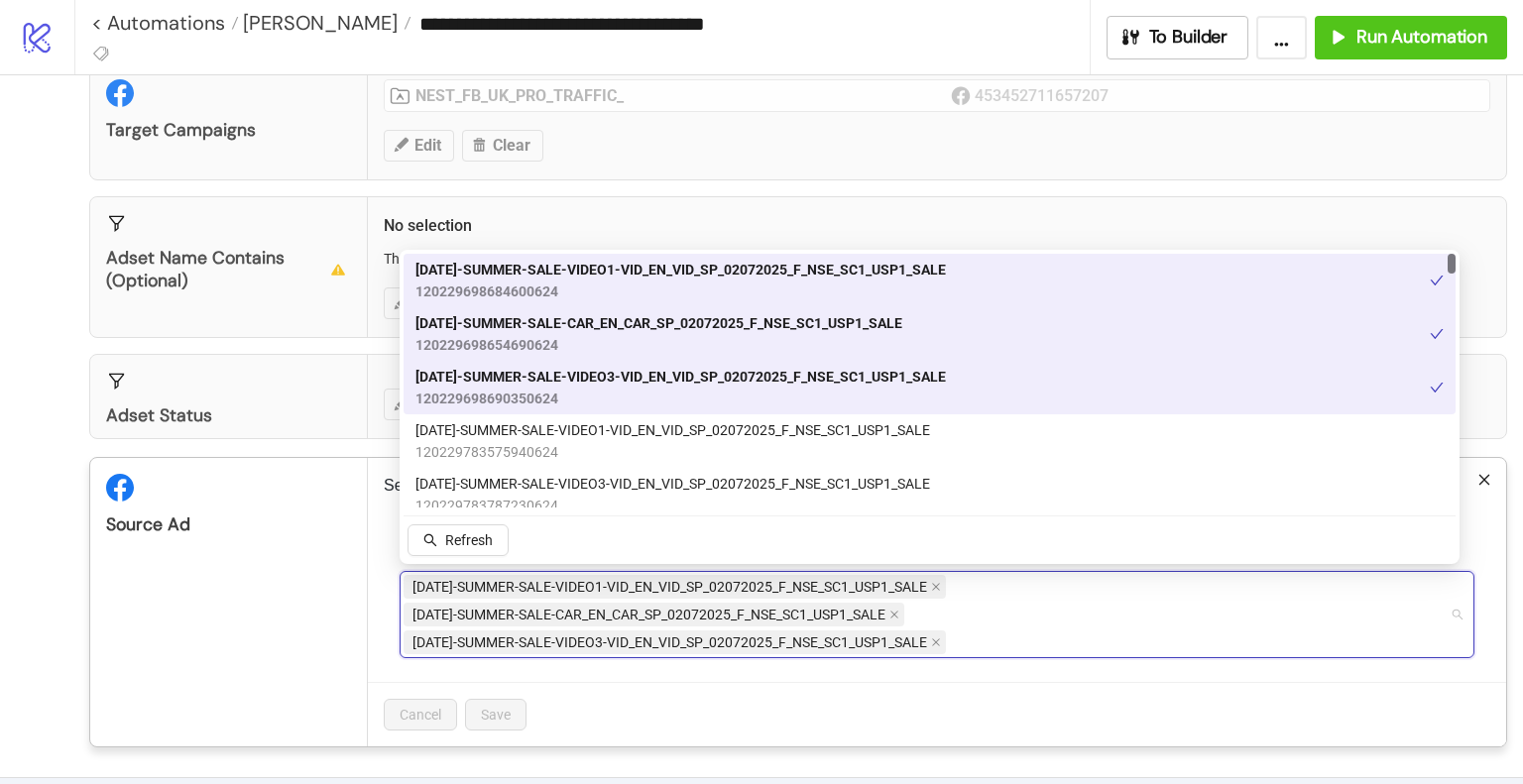click on "[DATE]-SUMMER-SALE-VIDEO1-VID_EN_VID_SP_02072025_F_NSE_SC1_USP1_SALE 120229698684600624" at bounding box center [922, 280] 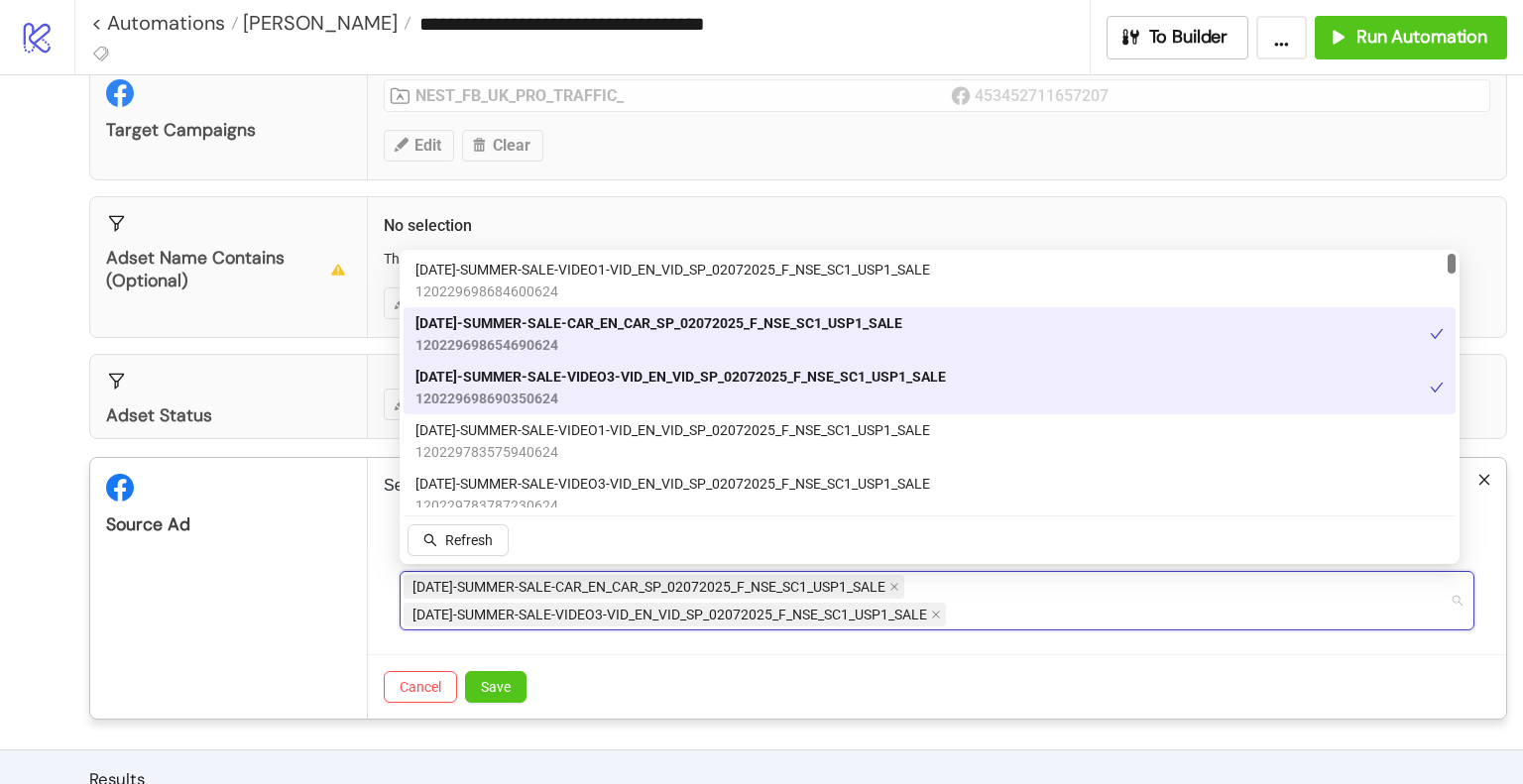 click on "[DATE]-SUMMER-SALE-CAR_EN_CAR_SP_02072025_F_NSE_SC1_USP1_SALE 120229698654690624" at bounding box center (922, 334) 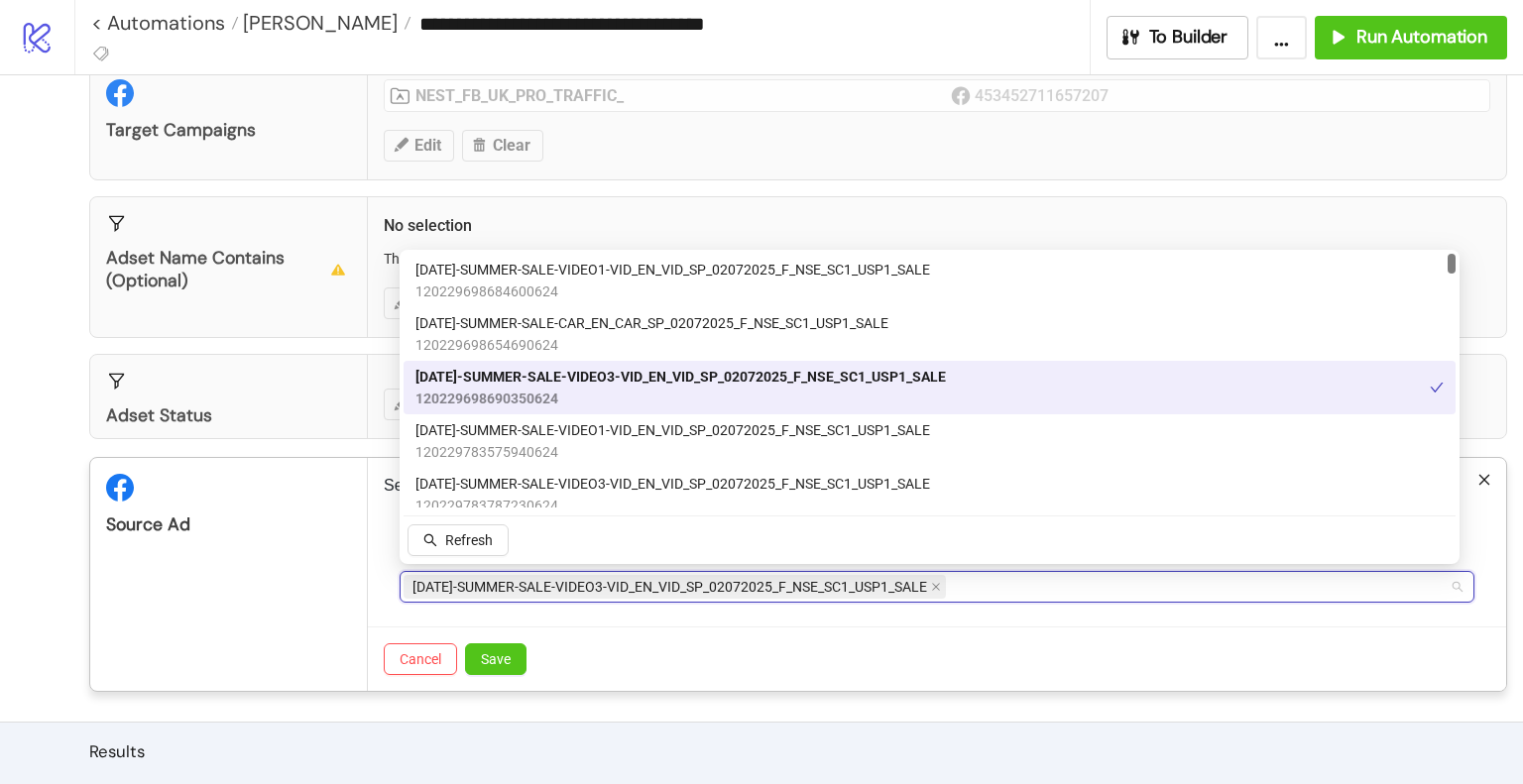 click on "[DATE]-SUMMER-SALE-VIDEO3-VID_EN_VID_SP_02072025_F_NSE_SC1_USP1_SALE" at bounding box center (680, 377) 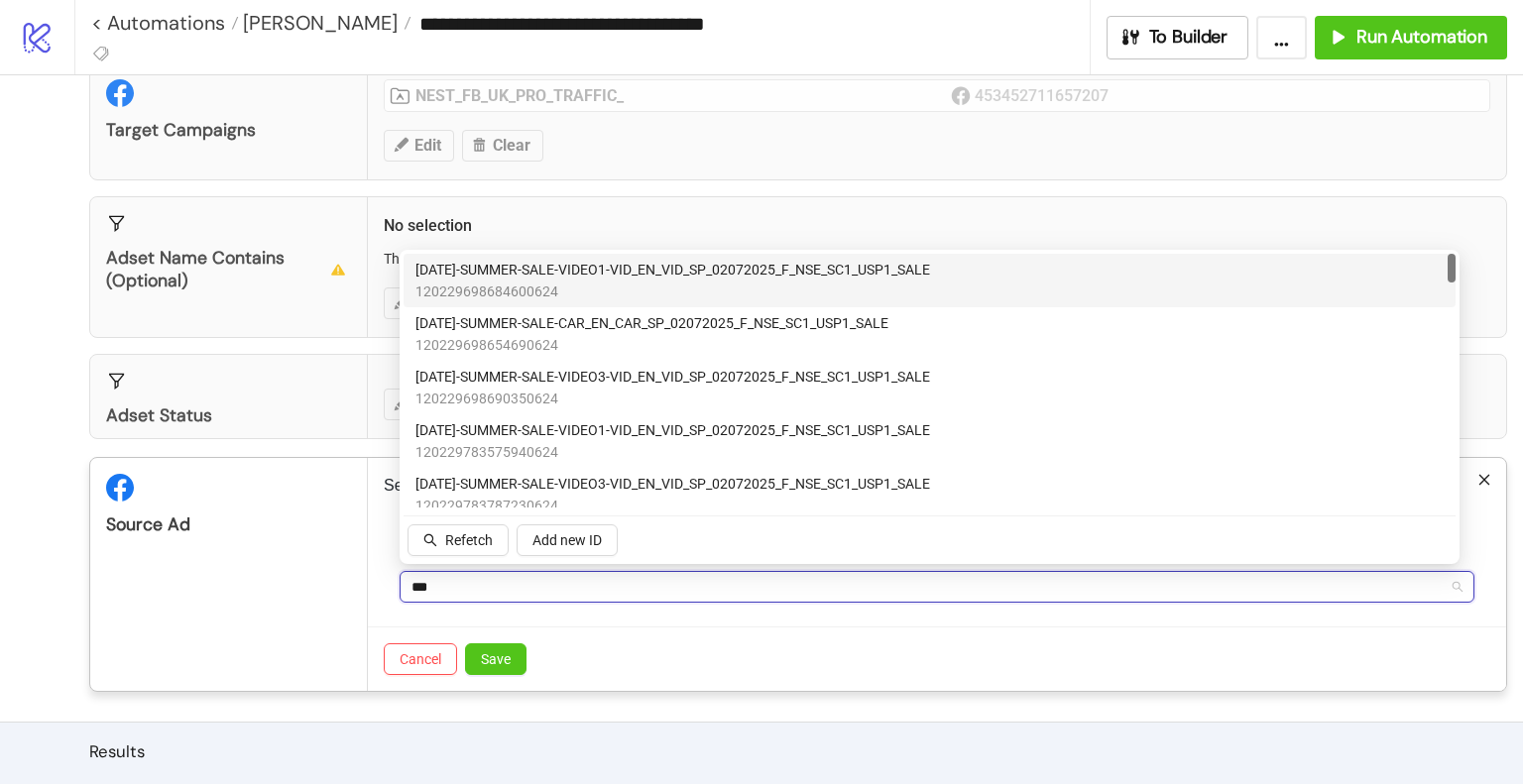 type on "****" 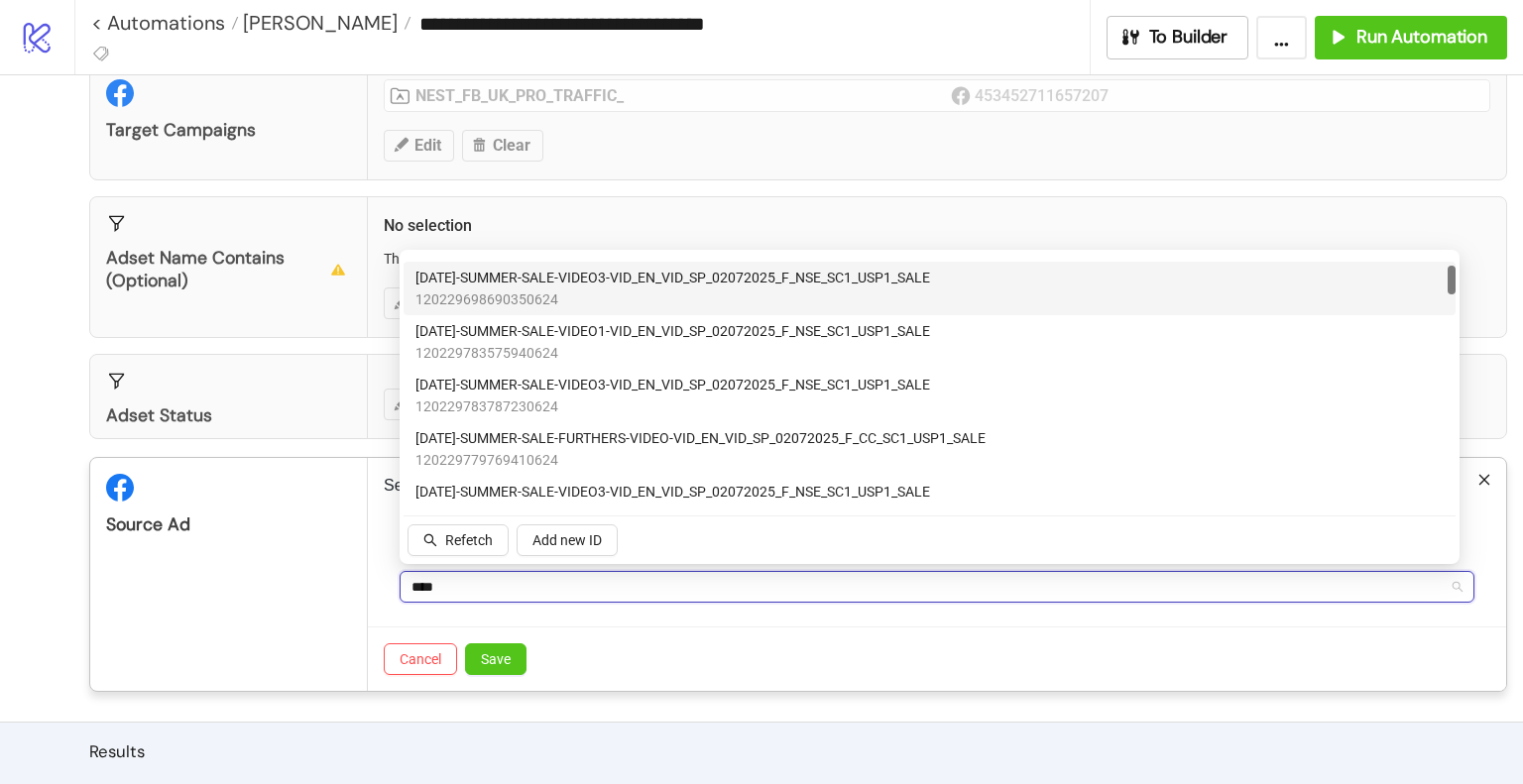 scroll, scrollTop: 198, scrollLeft: 0, axis: vertical 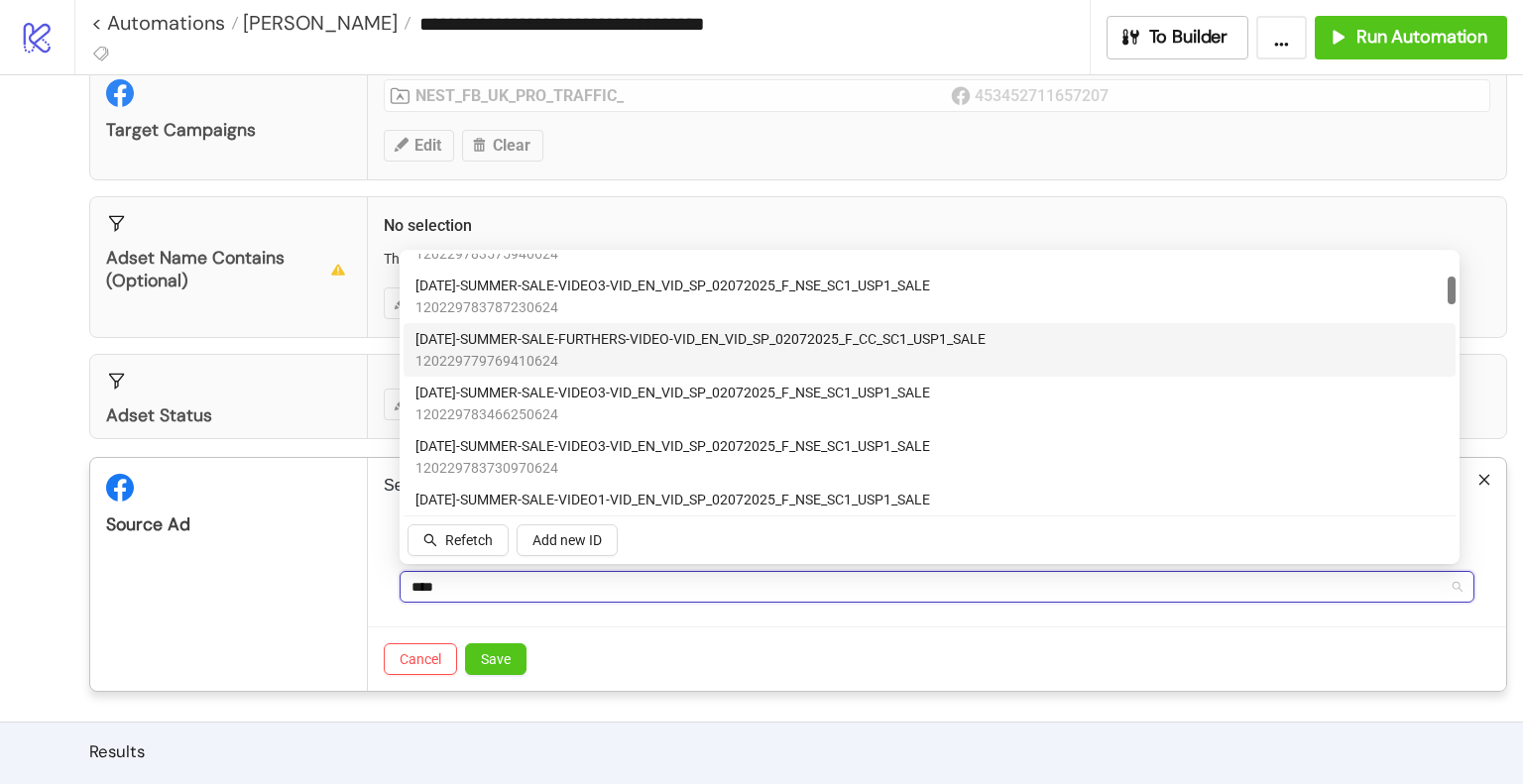 click on "120229779769410624" at bounding box center (700, 361) 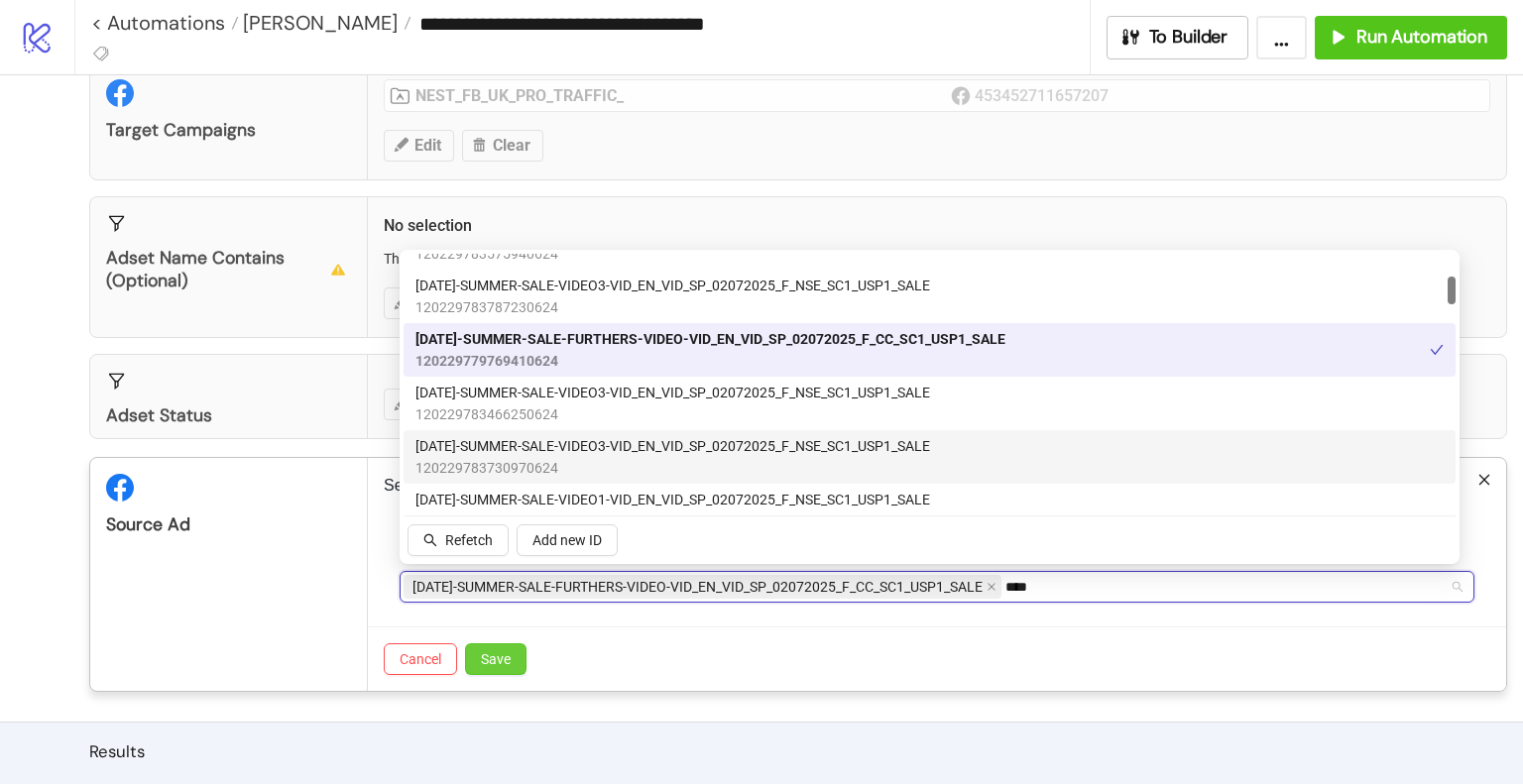 type 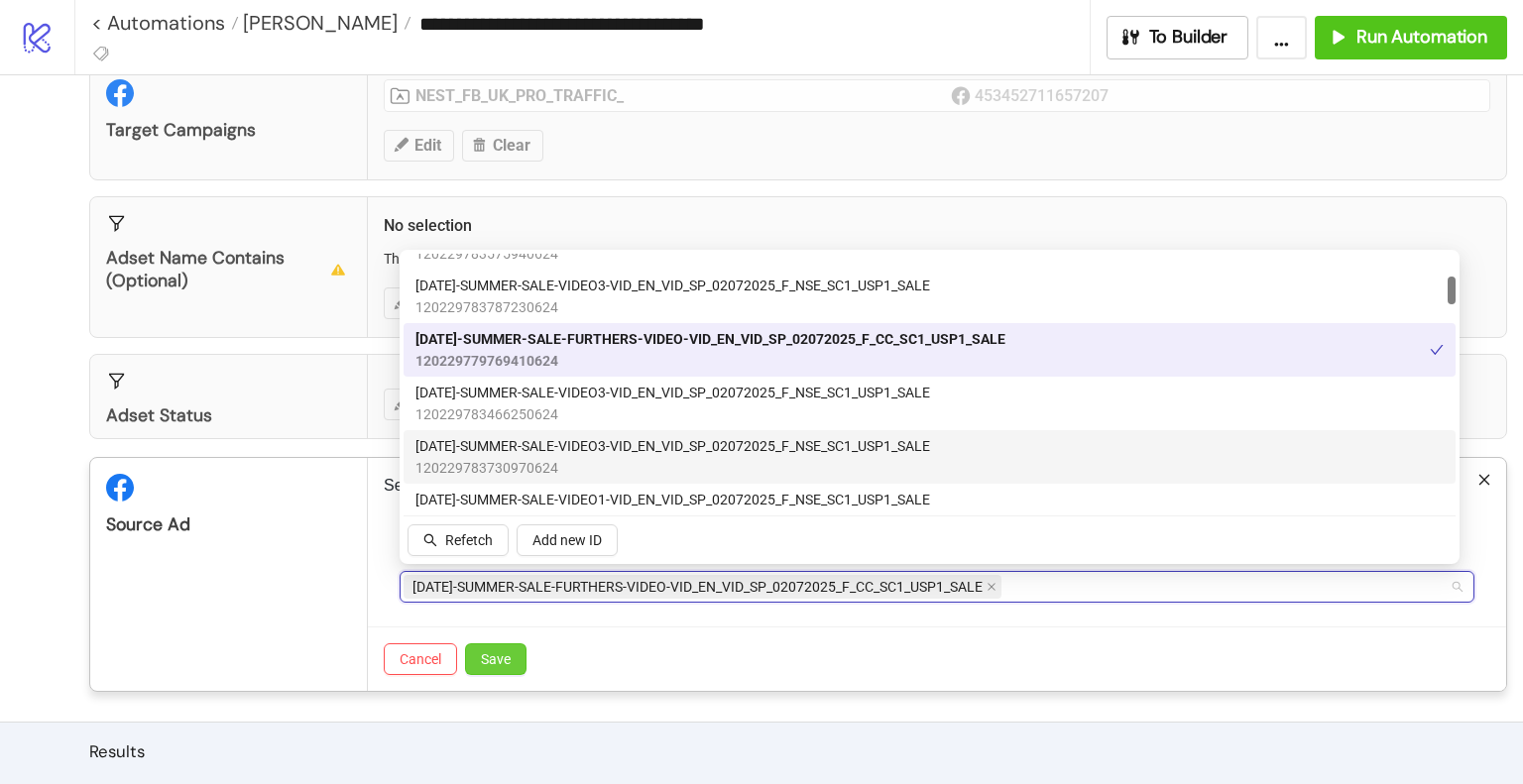 drag, startPoint x: 511, startPoint y: 656, endPoint x: 547, endPoint y: 654, distance: 36.055513 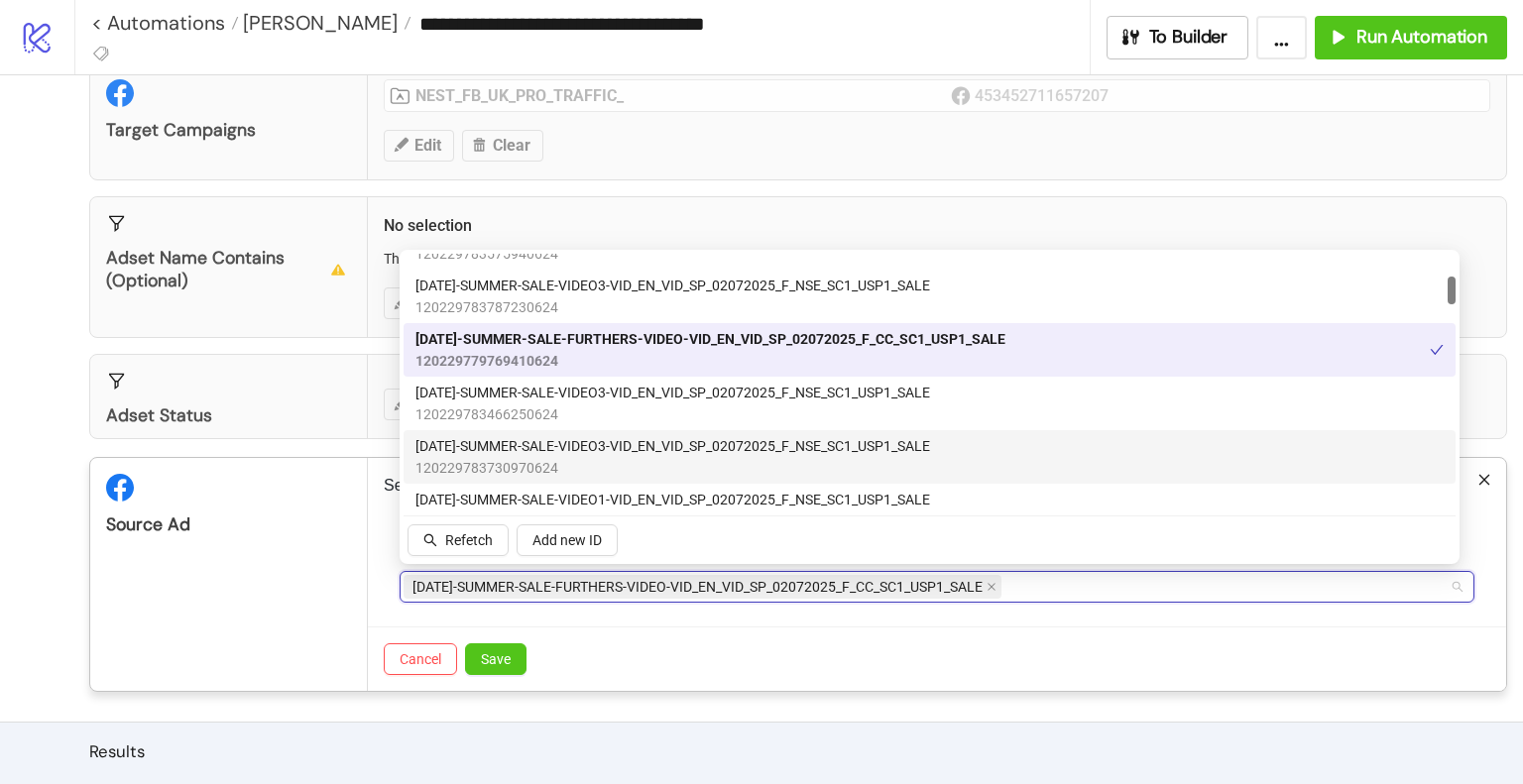 click on "Save" at bounding box center [496, 659] 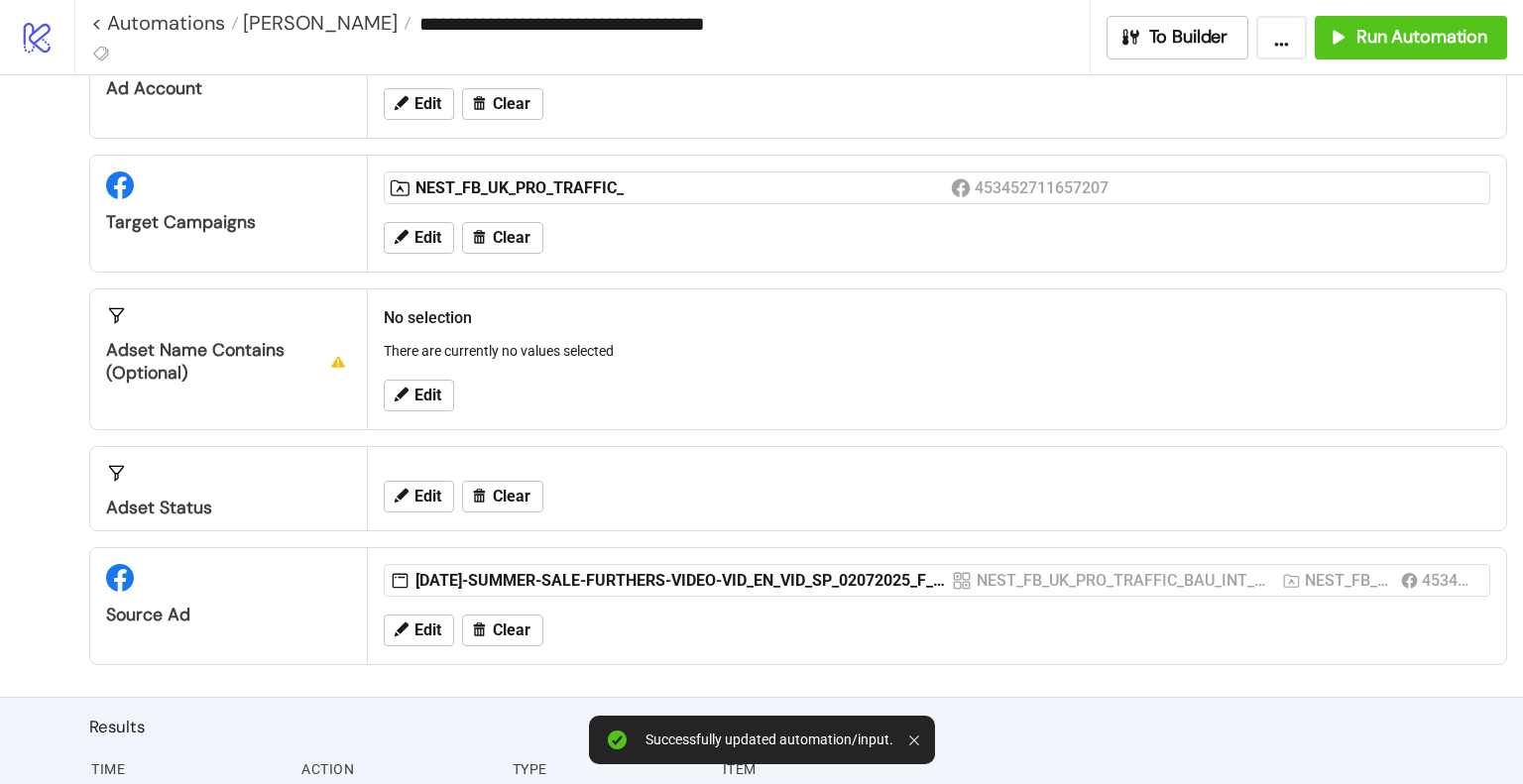 scroll, scrollTop: 99, scrollLeft: 0, axis: vertical 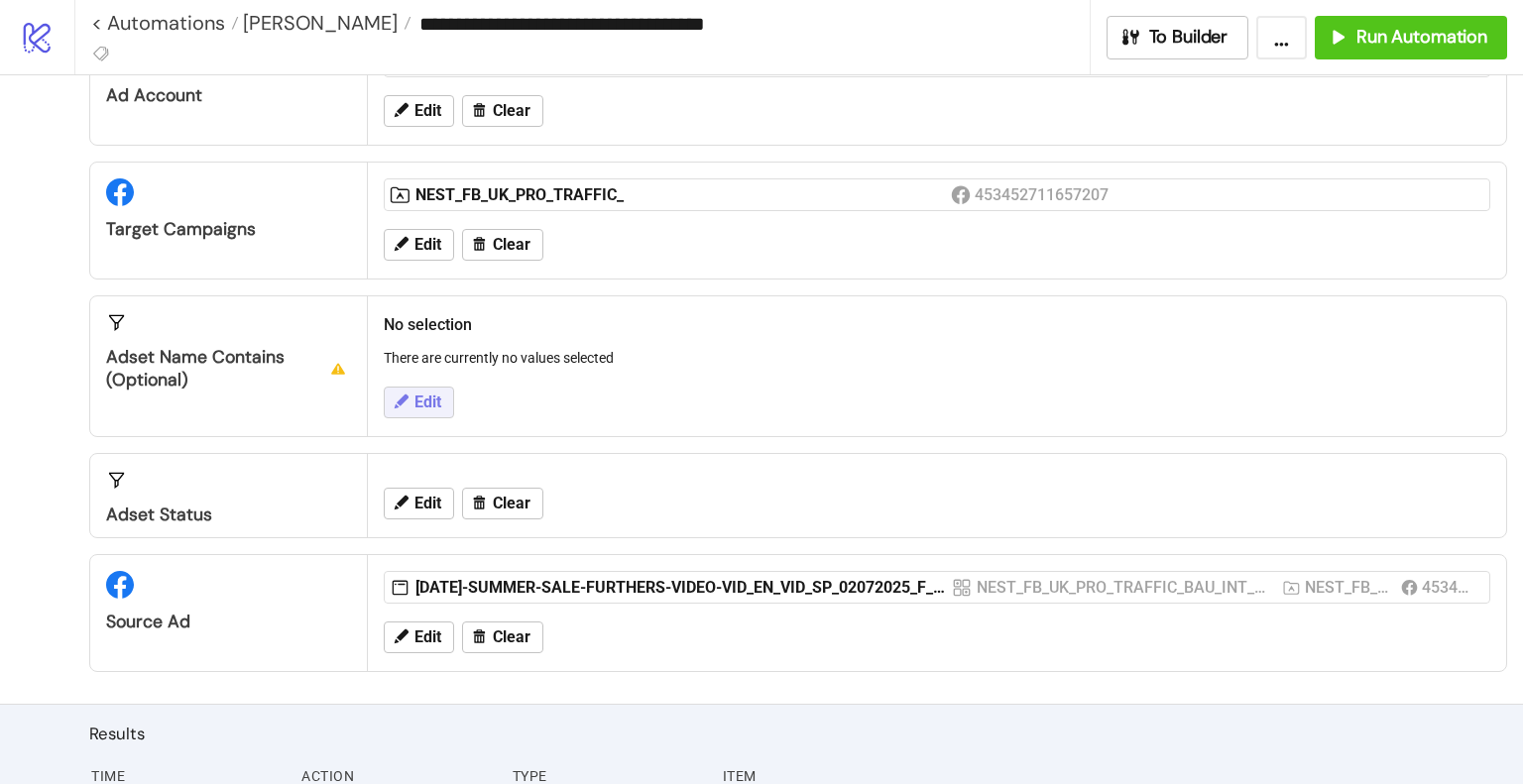 click on "Edit" at bounding box center (427, 402) 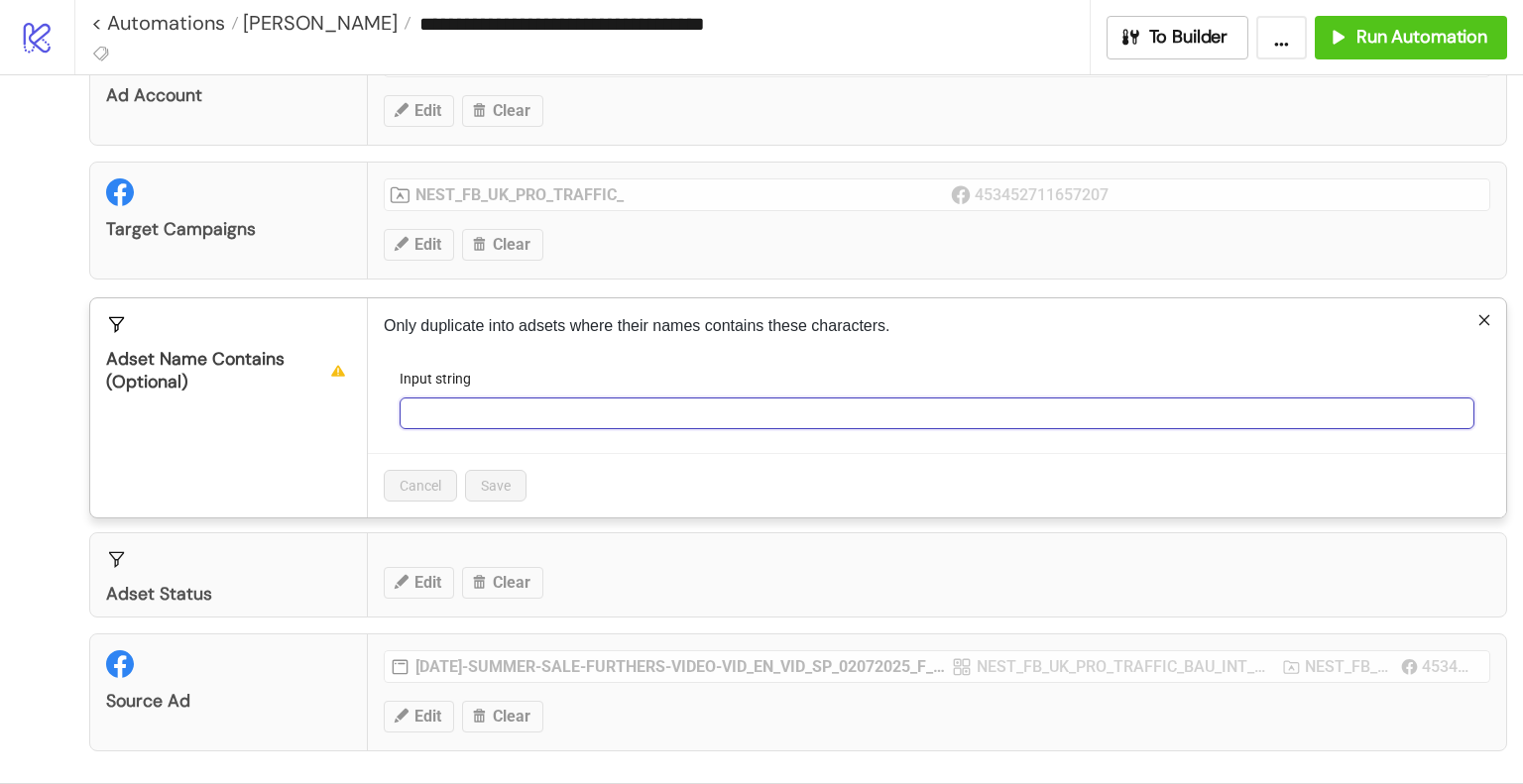 click on "Input string" at bounding box center (937, 413) 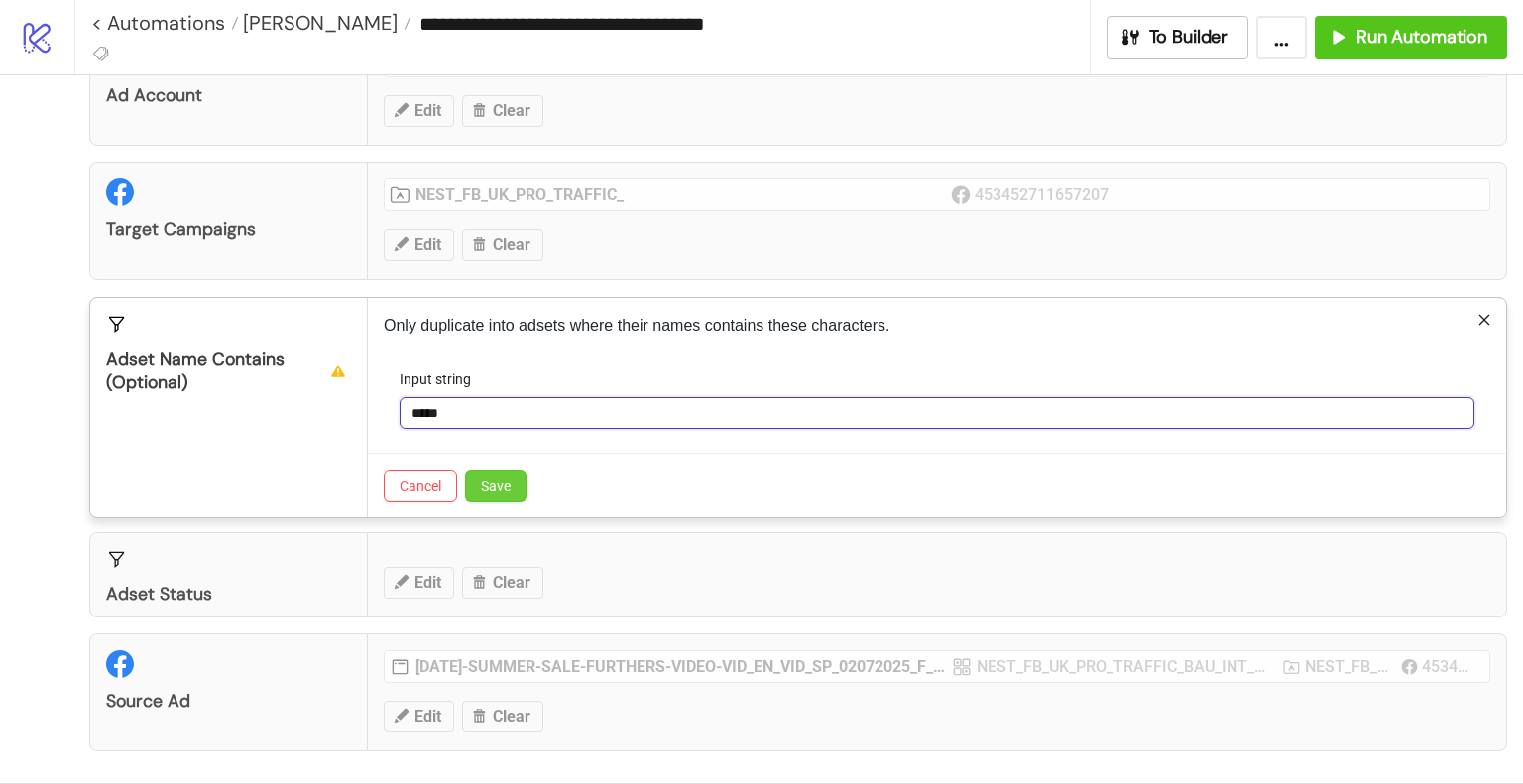 type on "*****" 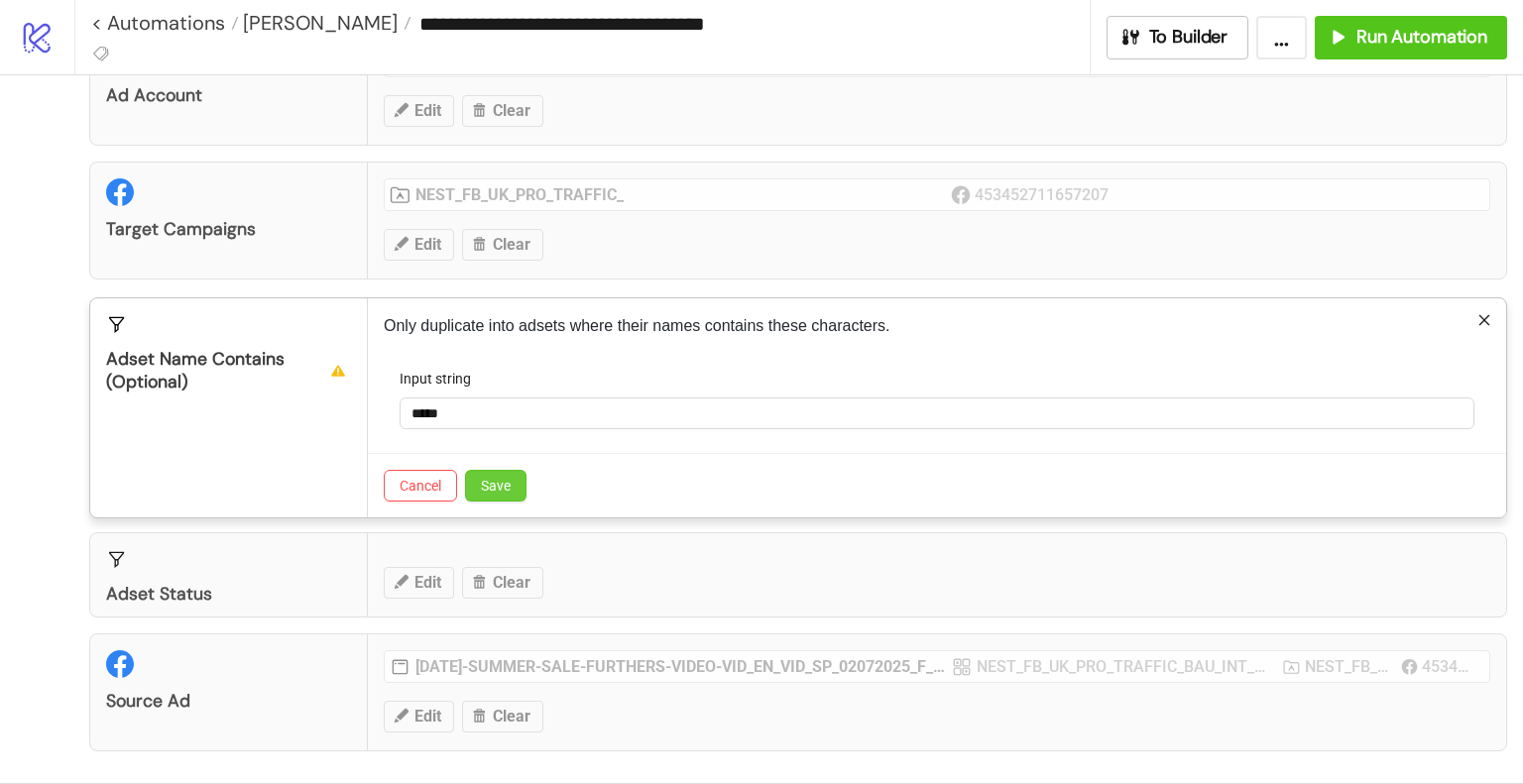 click on "Save" at bounding box center (496, 486) 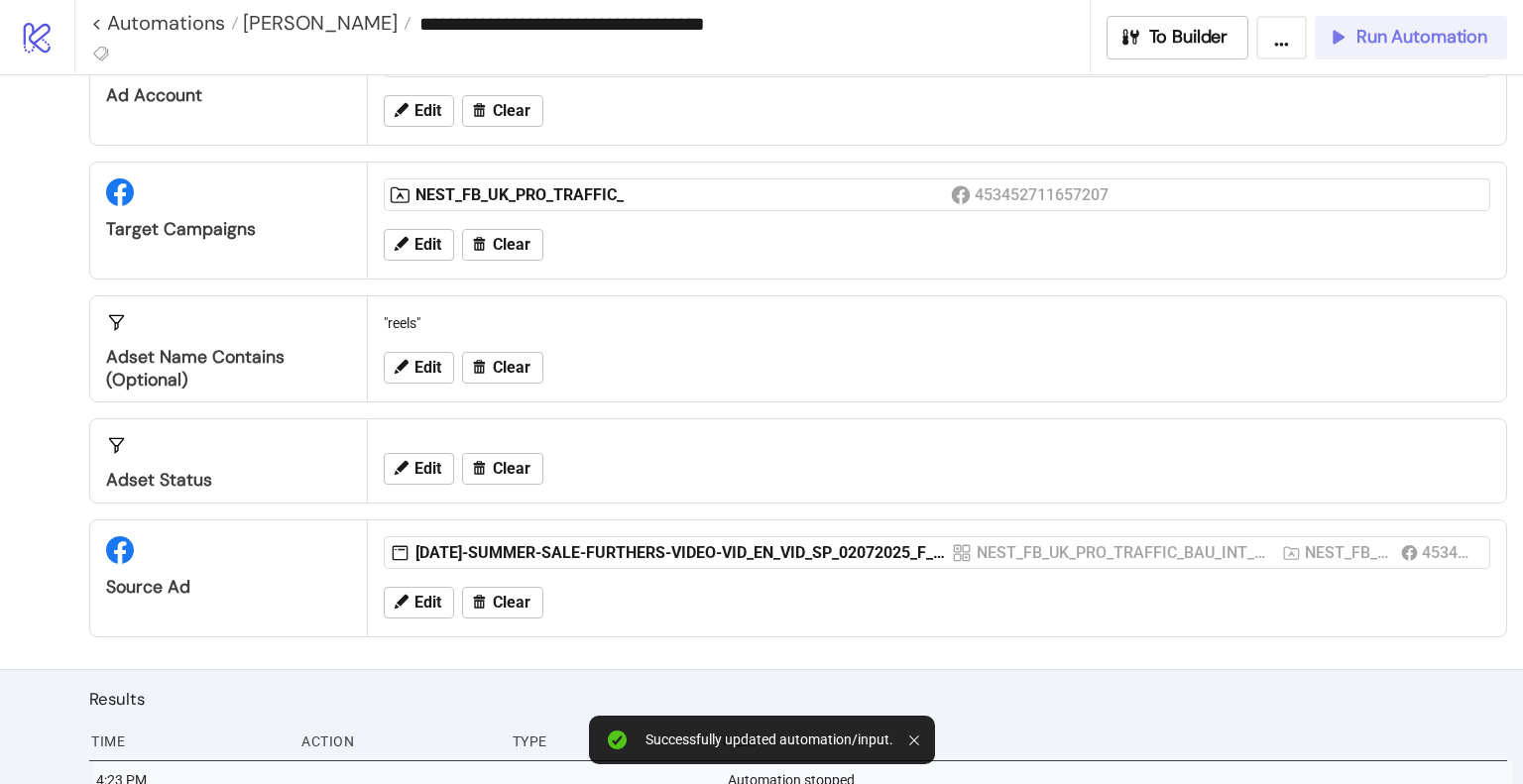 click on "Run Automation" at bounding box center (1422, 37) 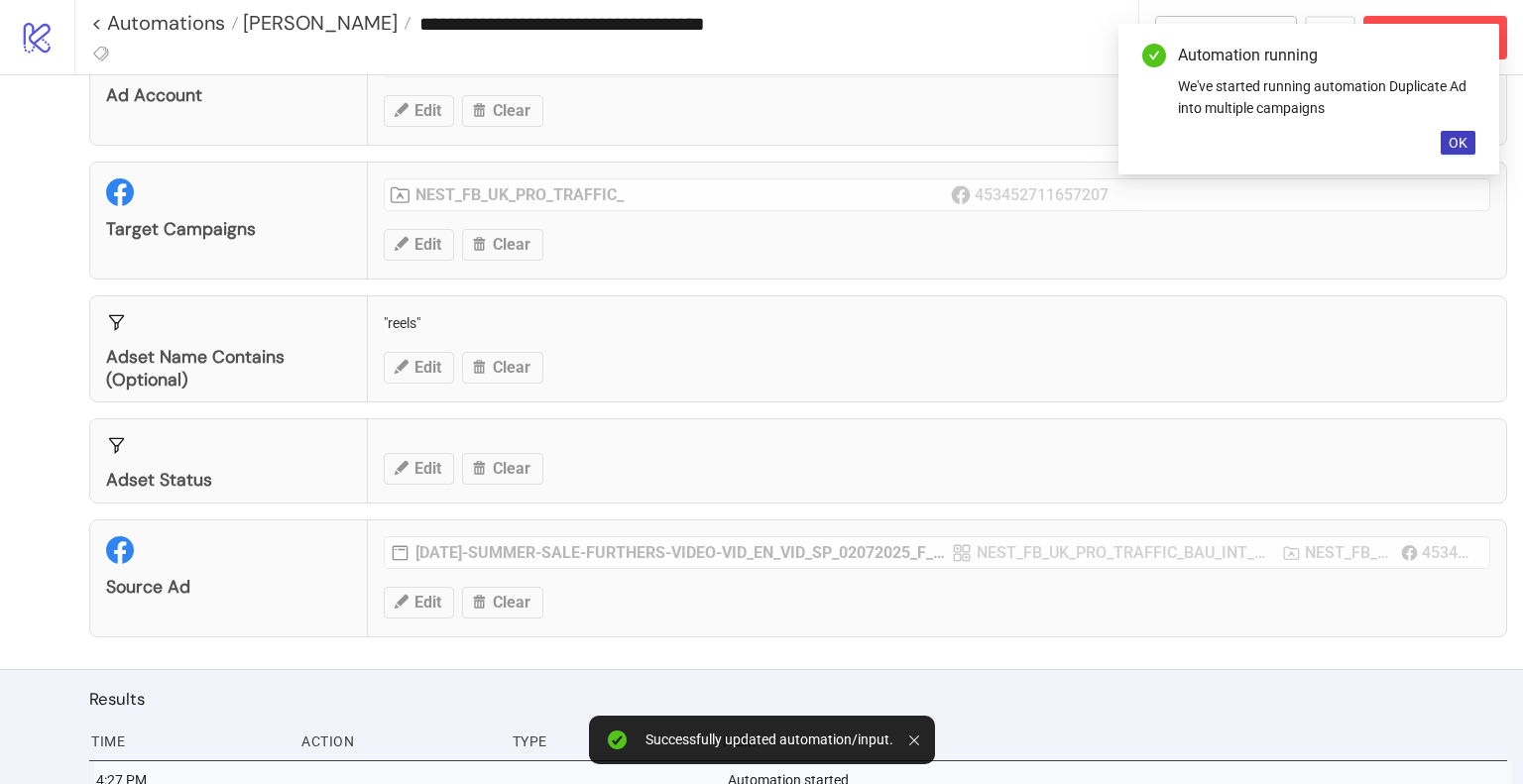 scroll, scrollTop: 396, scrollLeft: 0, axis: vertical 